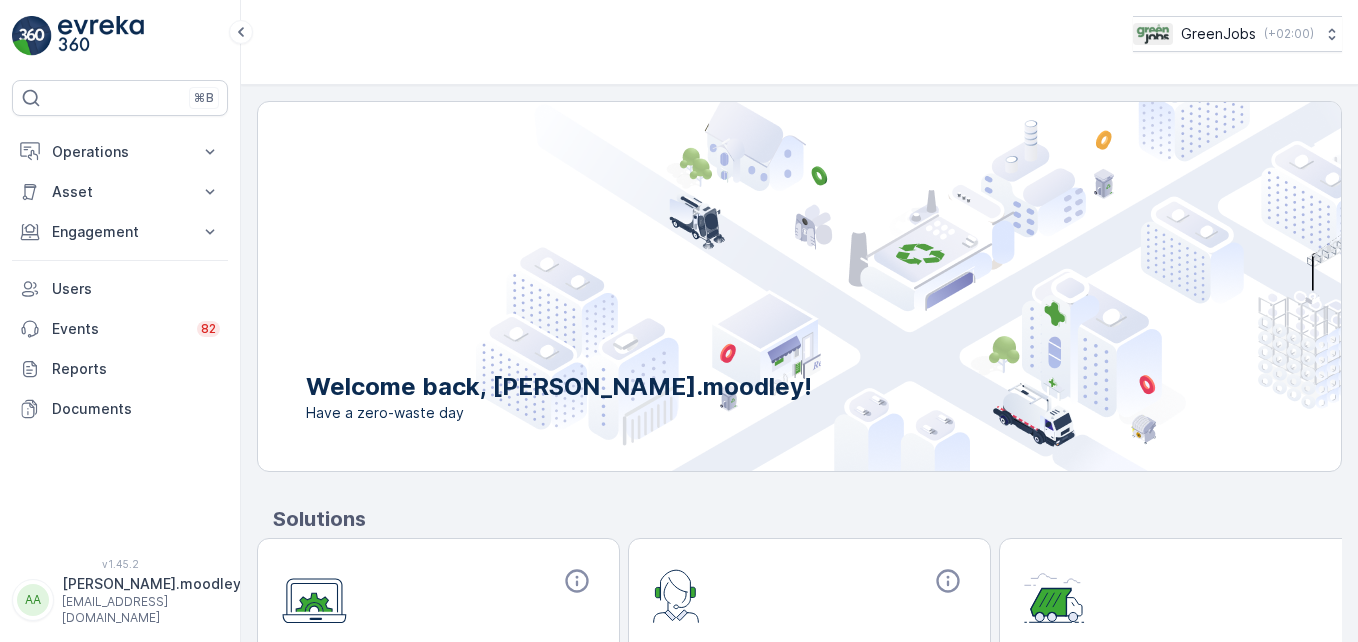 scroll, scrollTop: 0, scrollLeft: 0, axis: both 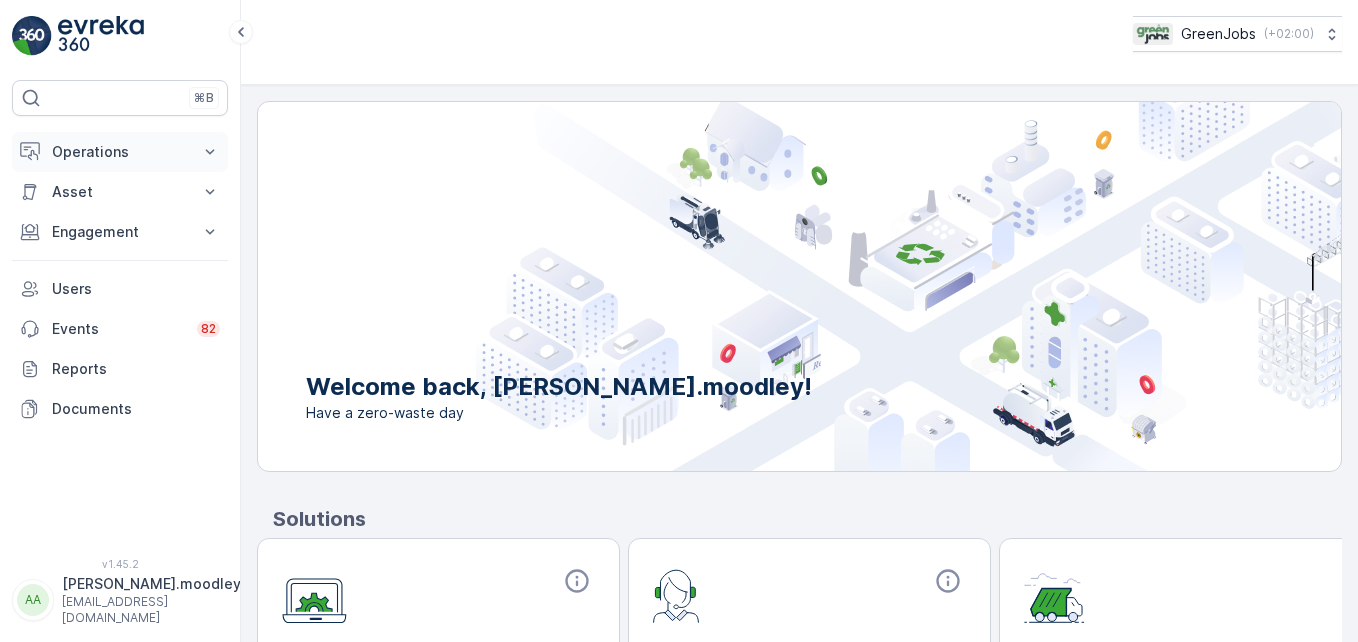 click 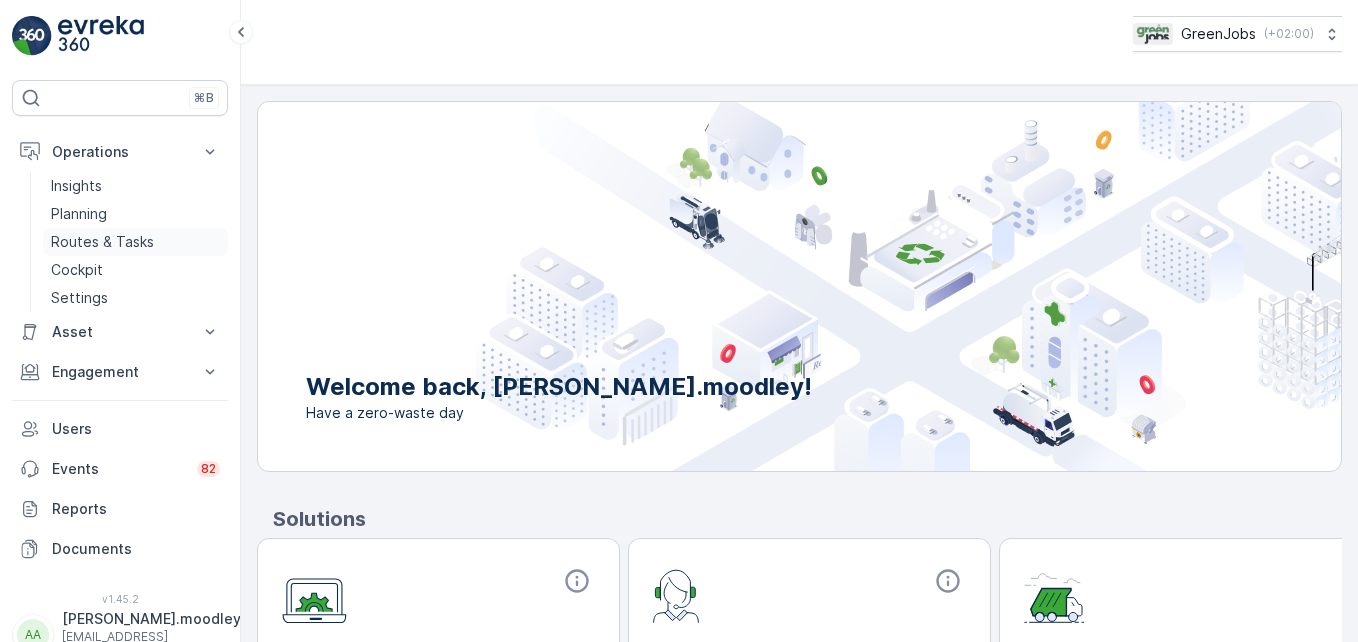 click on "Routes & Tasks" at bounding box center (102, 242) 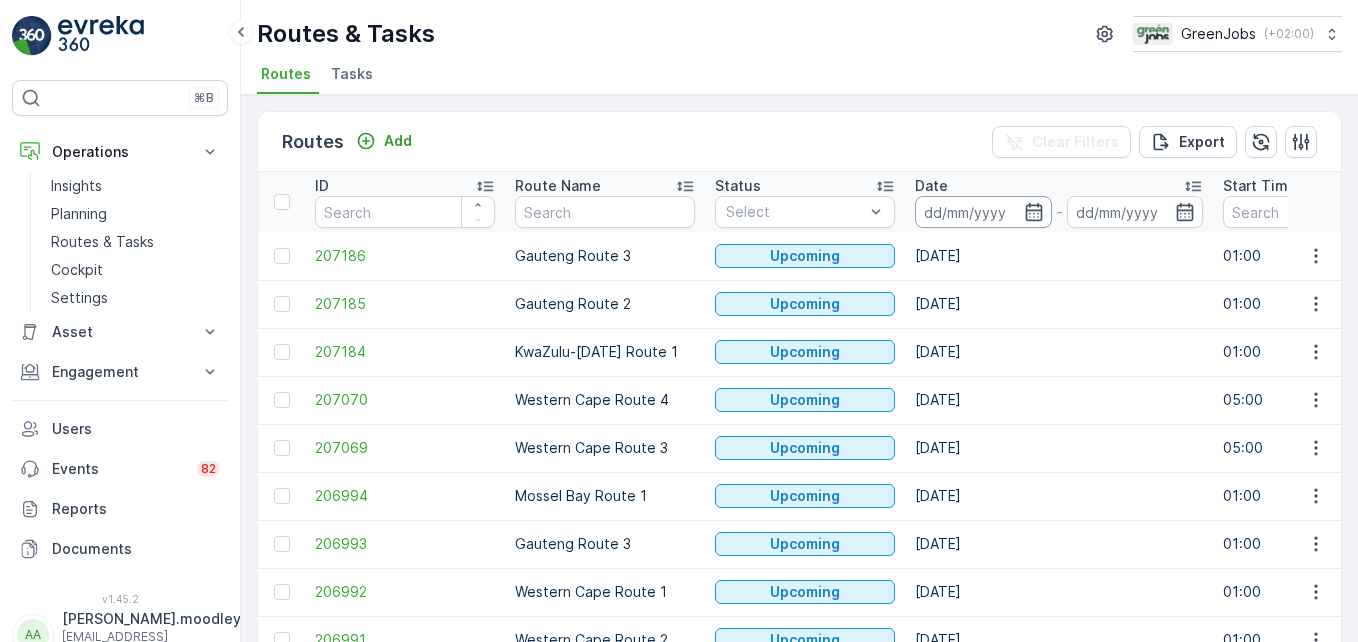 click at bounding box center [983, 212] 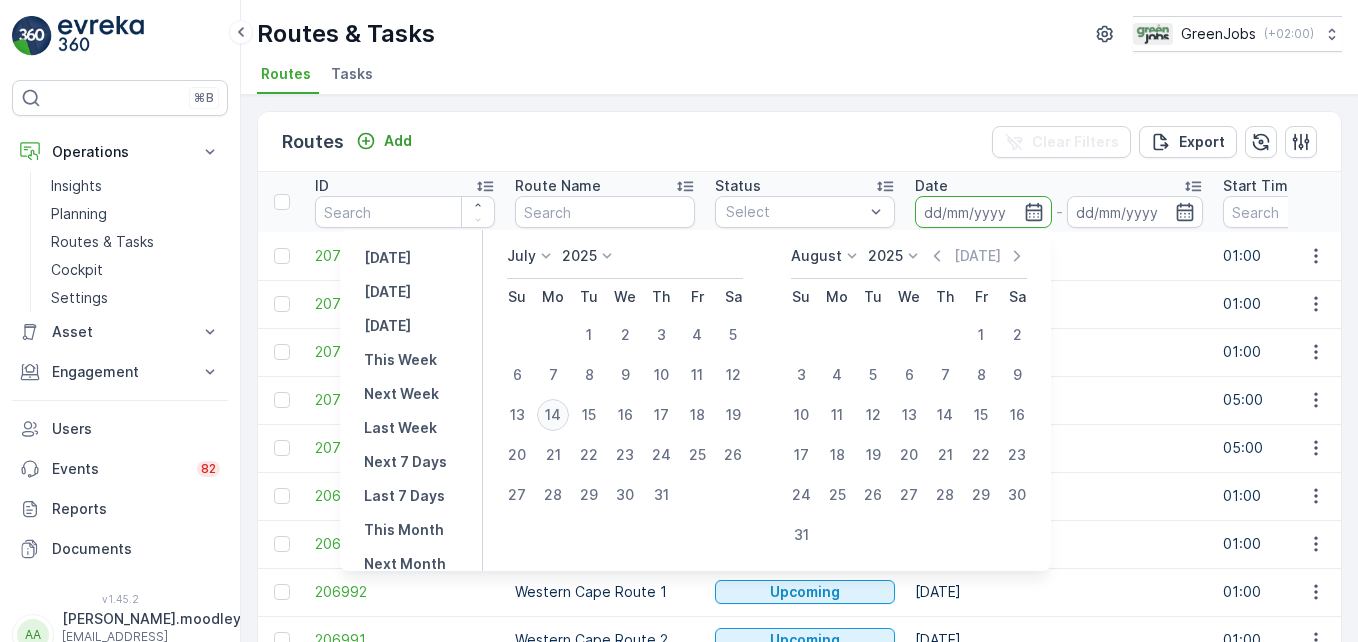 click on "14" at bounding box center [553, 415] 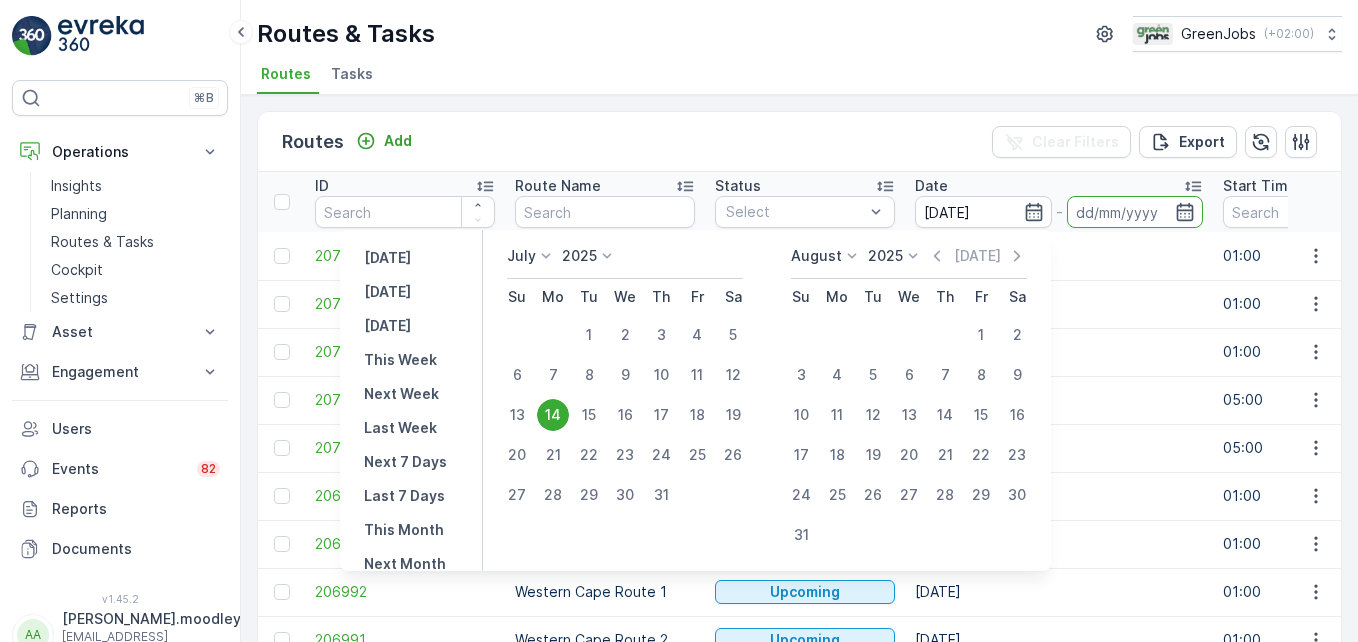 click on "14" at bounding box center [553, 415] 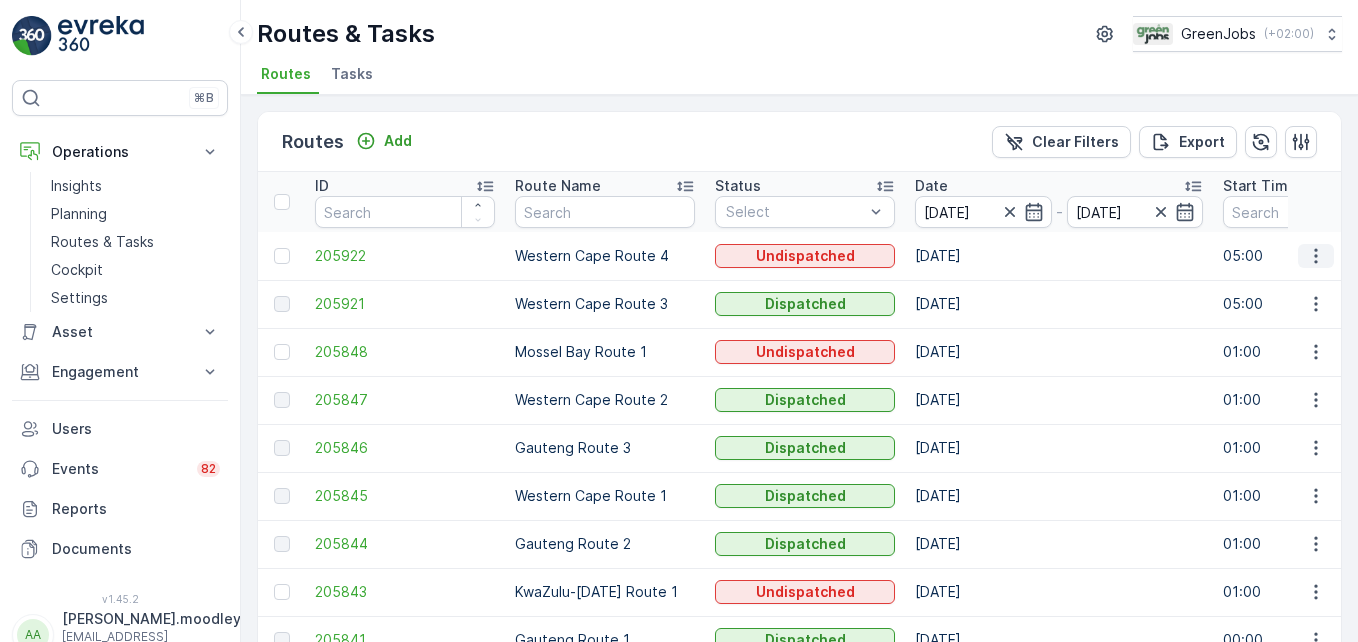 click 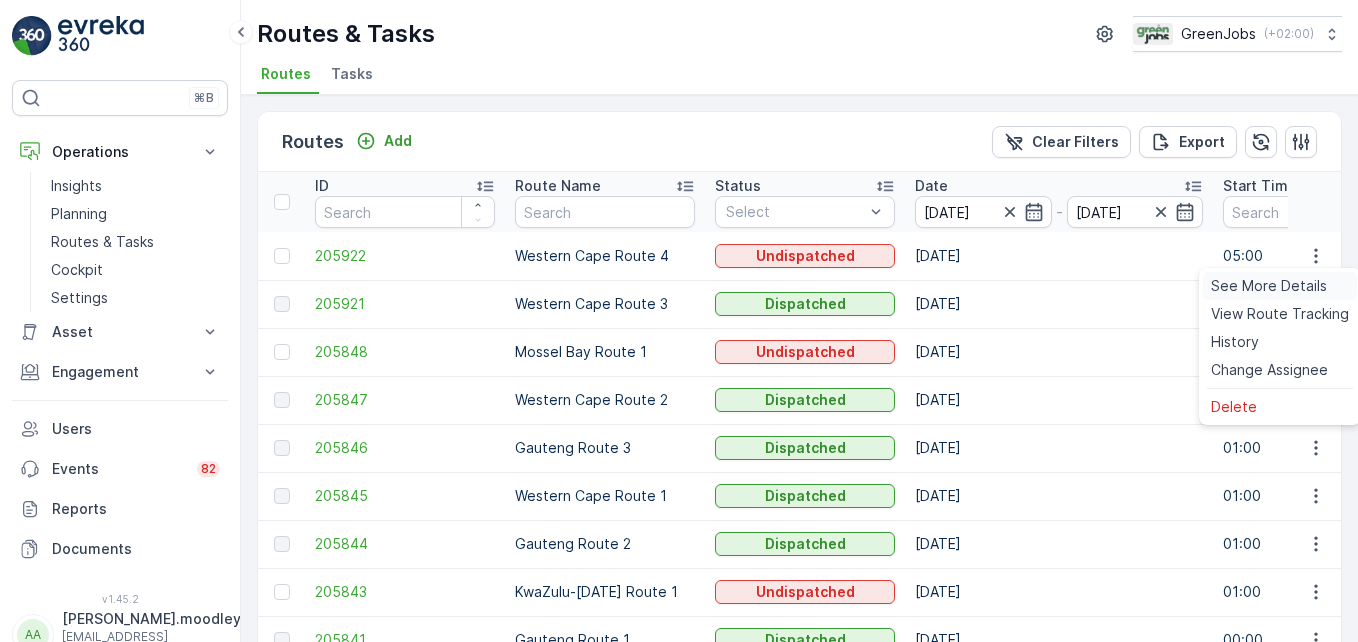 click on "See More Details" at bounding box center [1269, 286] 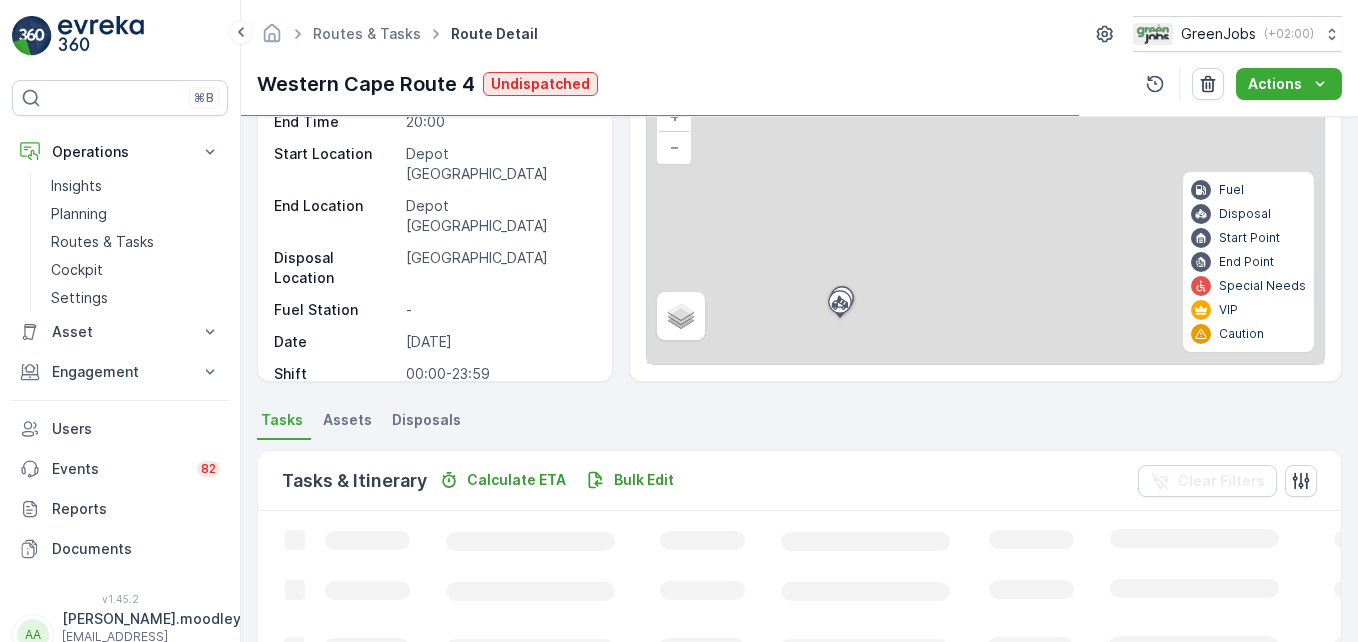 scroll, scrollTop: 300, scrollLeft: 0, axis: vertical 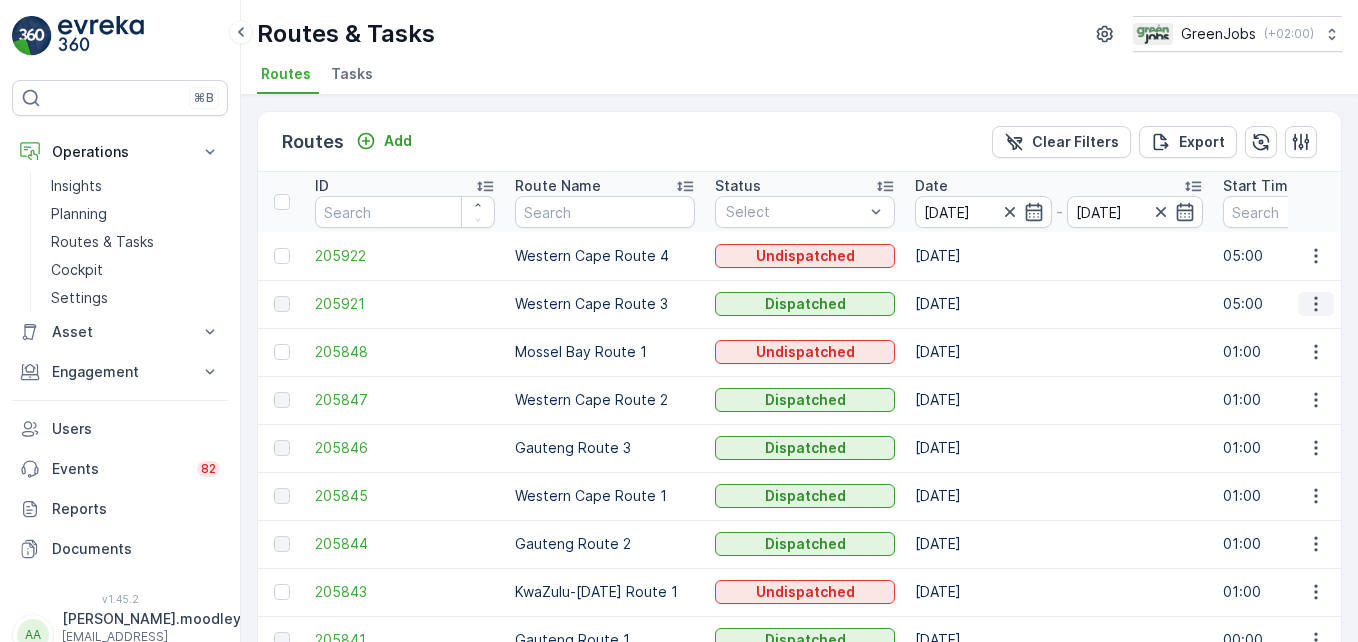 click 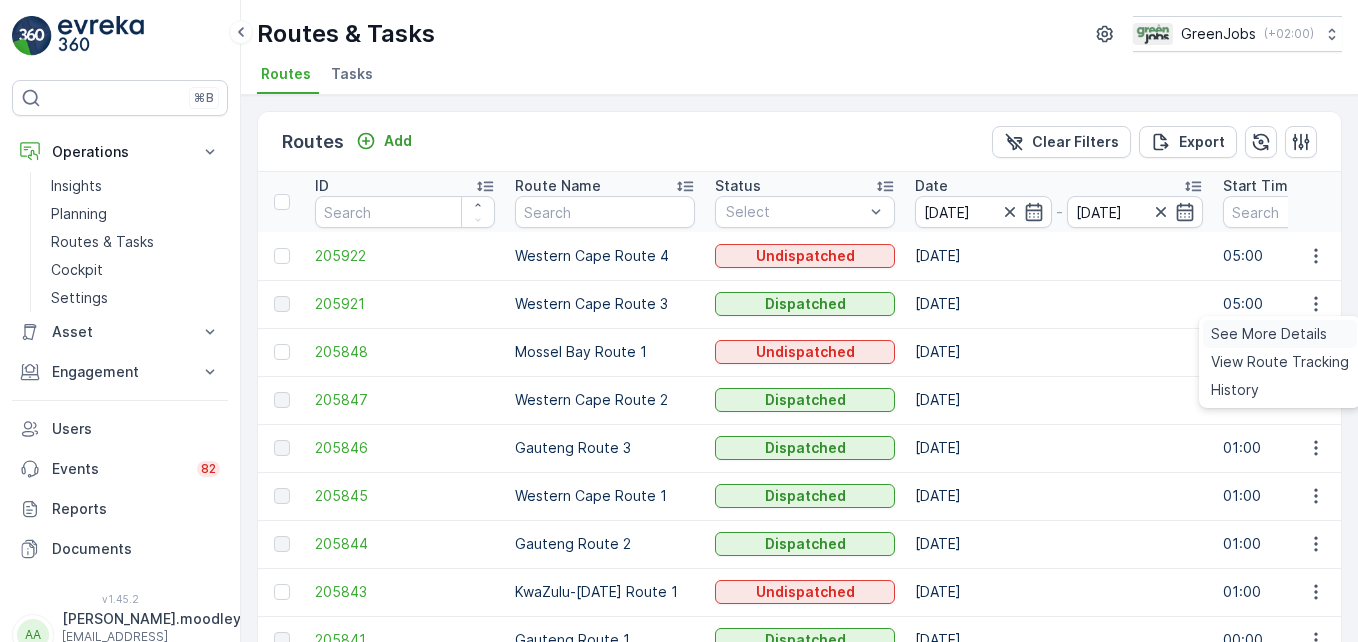 click on "See More Details" at bounding box center (1280, 334) 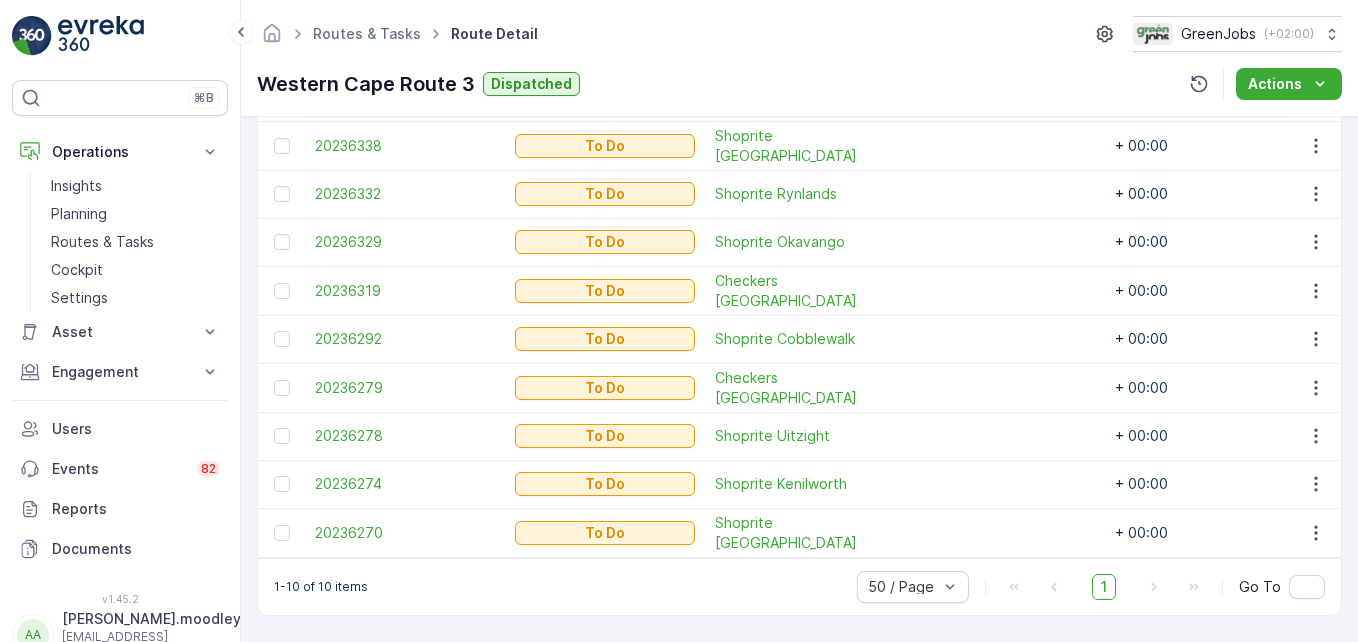 scroll, scrollTop: 0, scrollLeft: 0, axis: both 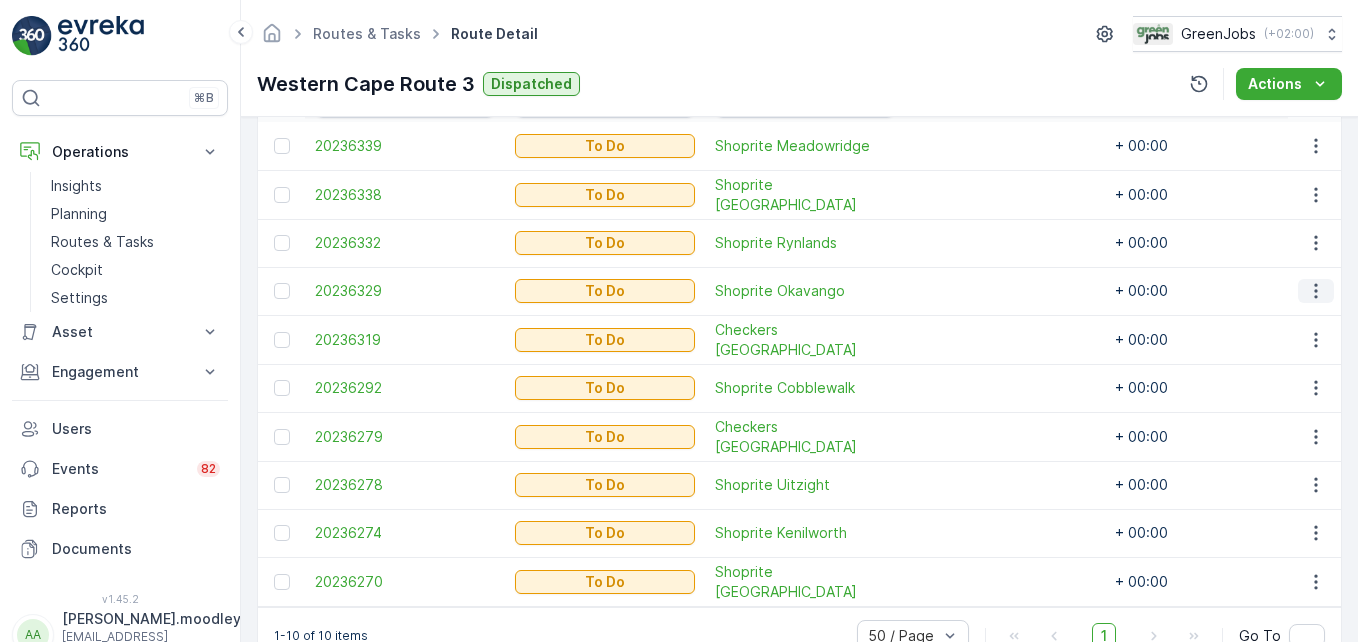click 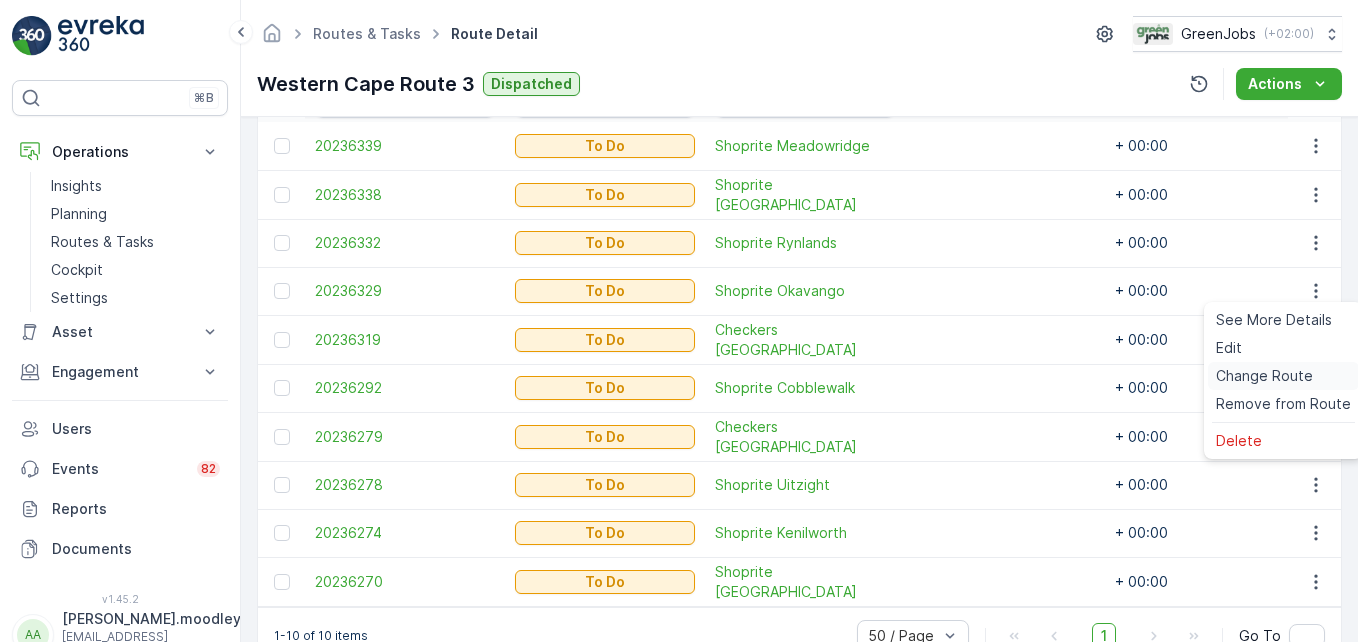 click on "Change Route" at bounding box center (1264, 376) 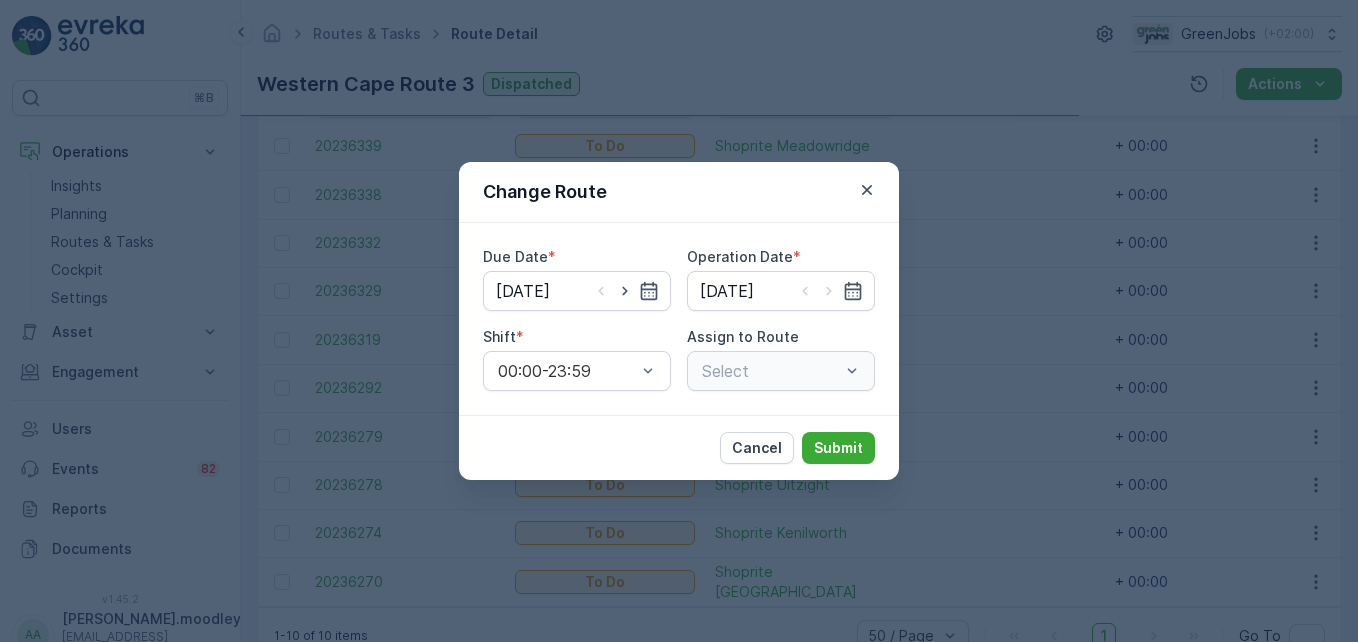 type on "[DATE]" 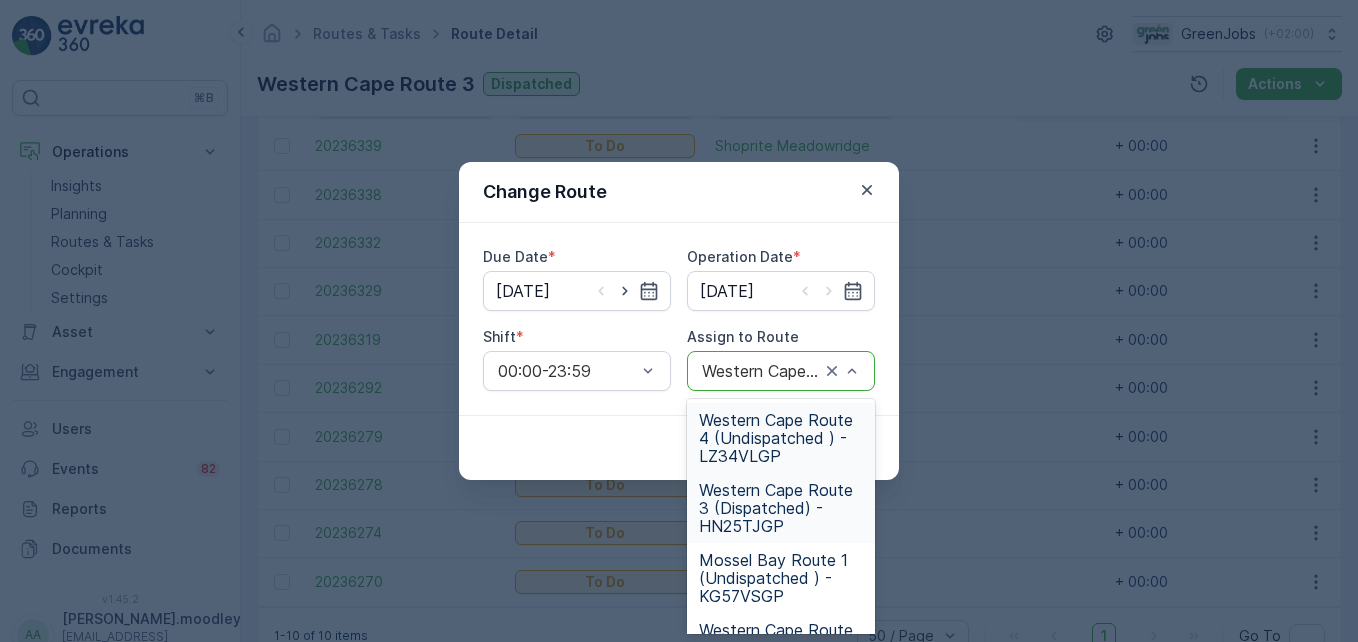 click on "Western Cape Route 4 (Undispatched ) - LZ34VLGP" at bounding box center (781, 438) 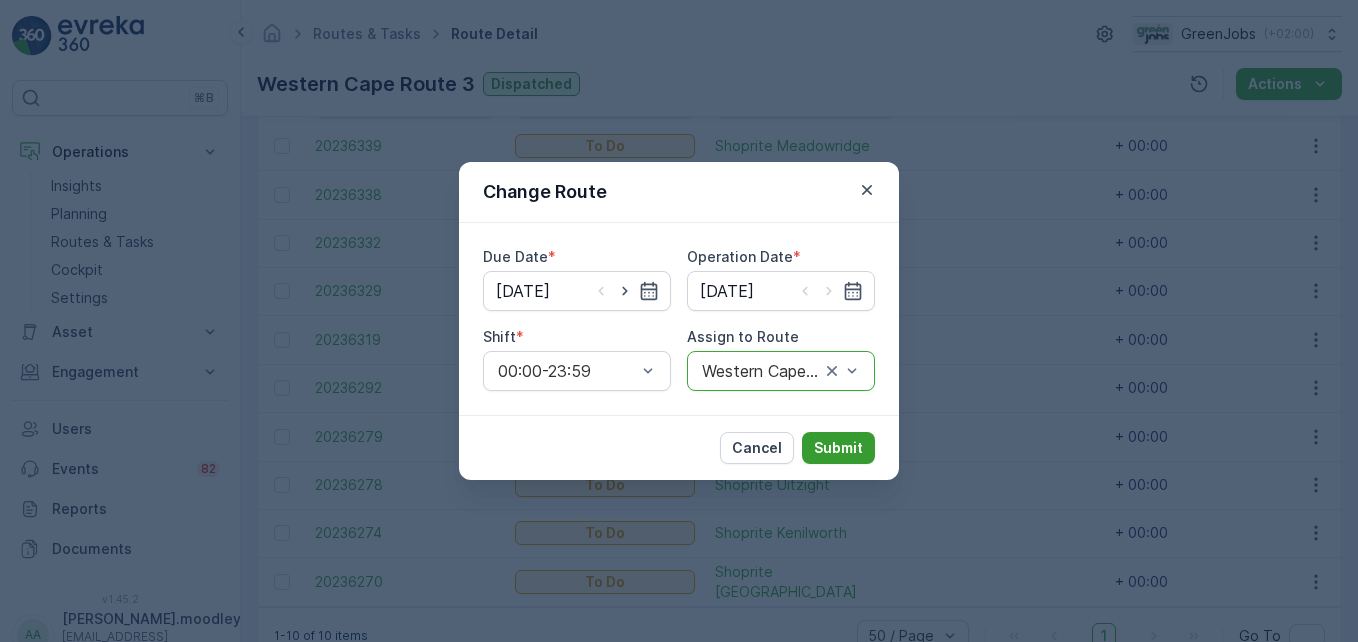 click on "Submit" at bounding box center [838, 448] 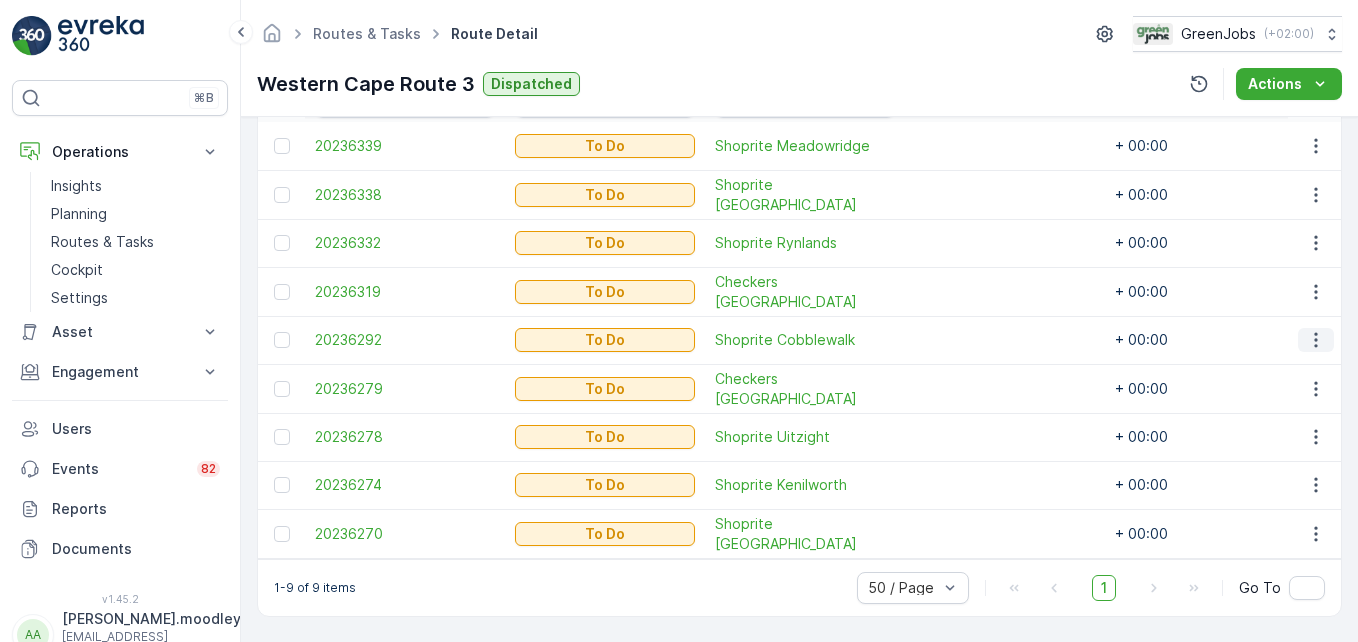 click 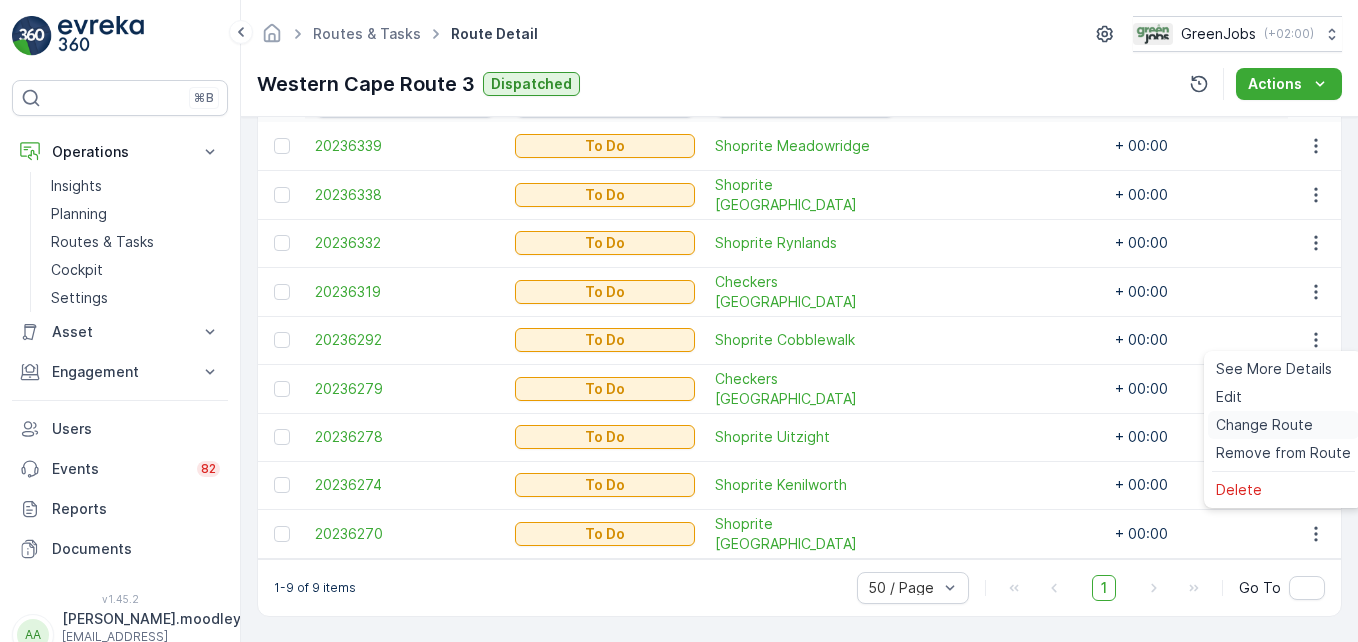 click on "Change Route" at bounding box center [1264, 425] 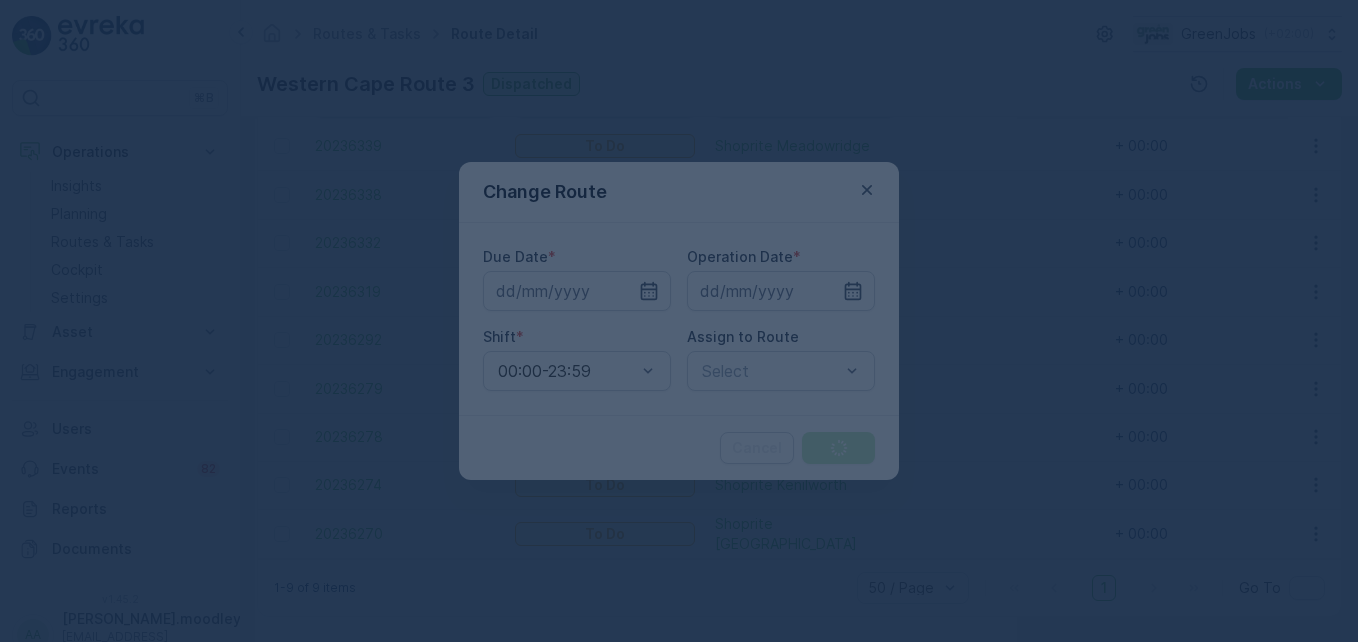 type on "[DATE]" 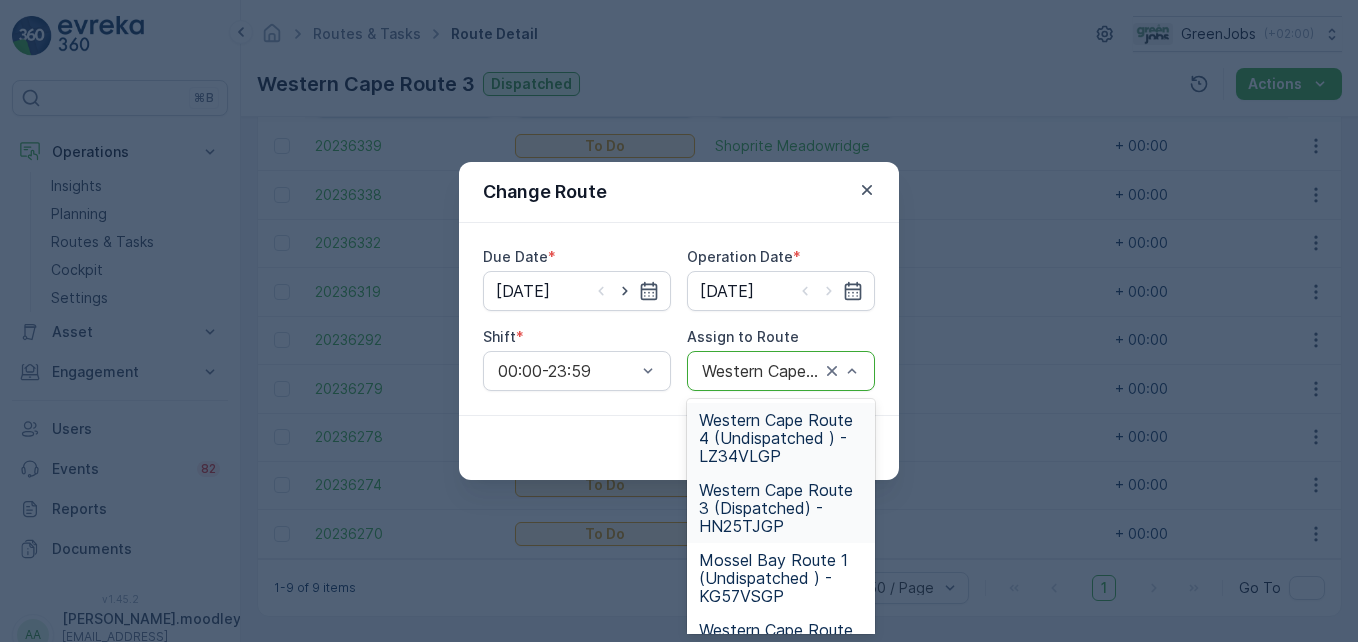 click on "Western Cape Route 4 (Undispatched ) - LZ34VLGP" at bounding box center [781, 438] 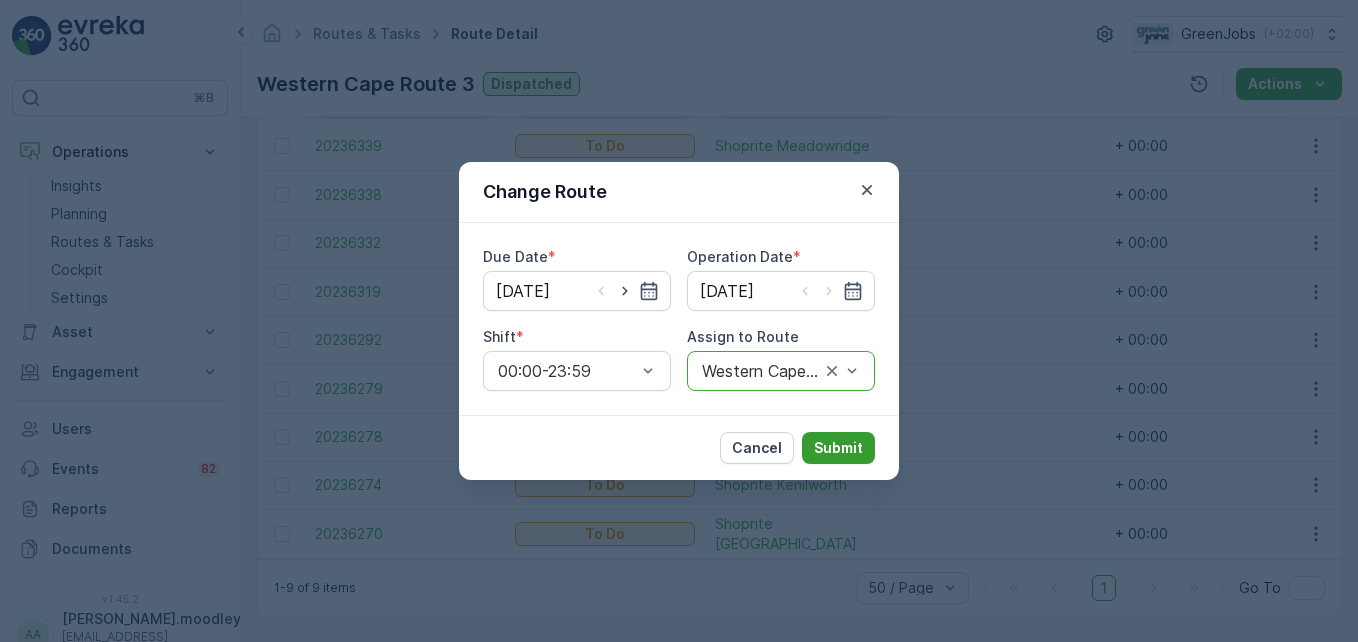 click on "Submit" at bounding box center [838, 448] 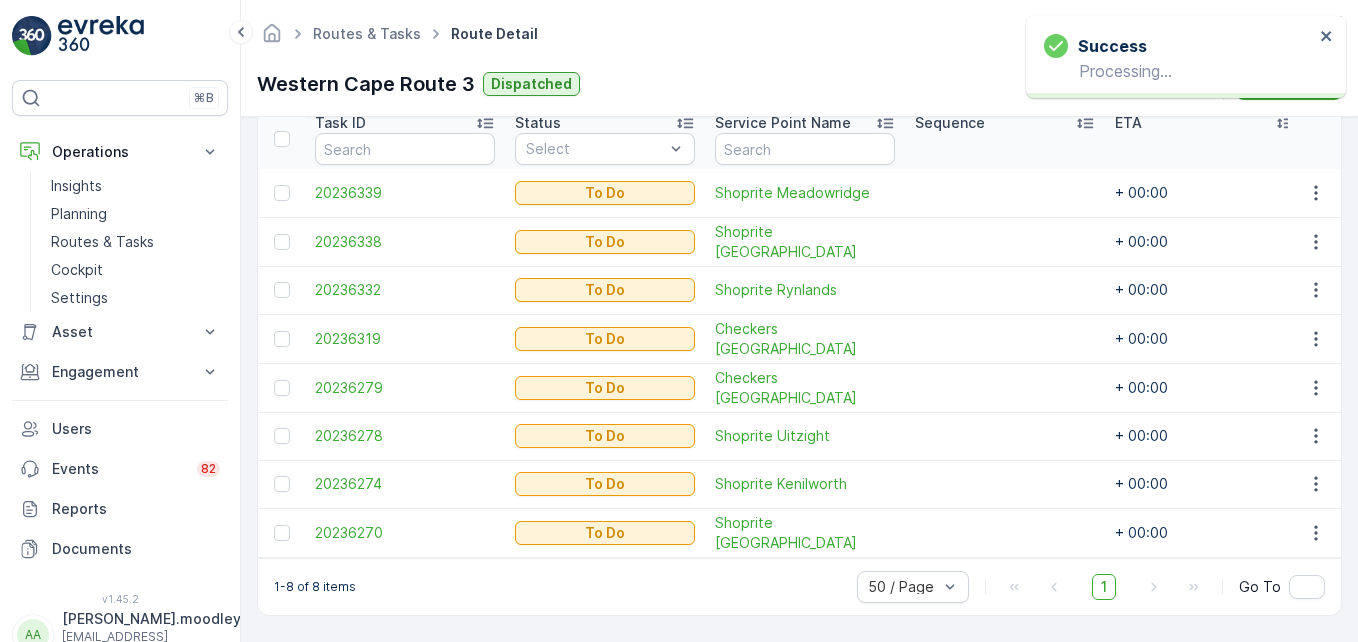 scroll, scrollTop: 560, scrollLeft: 0, axis: vertical 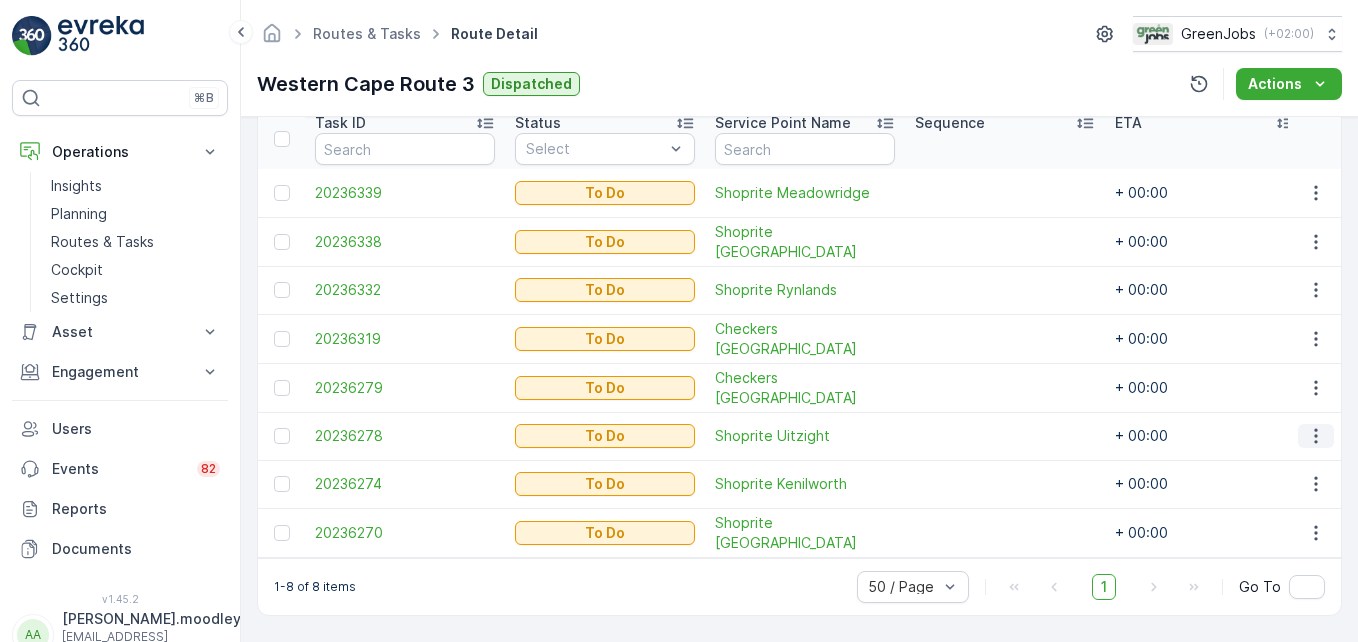 click 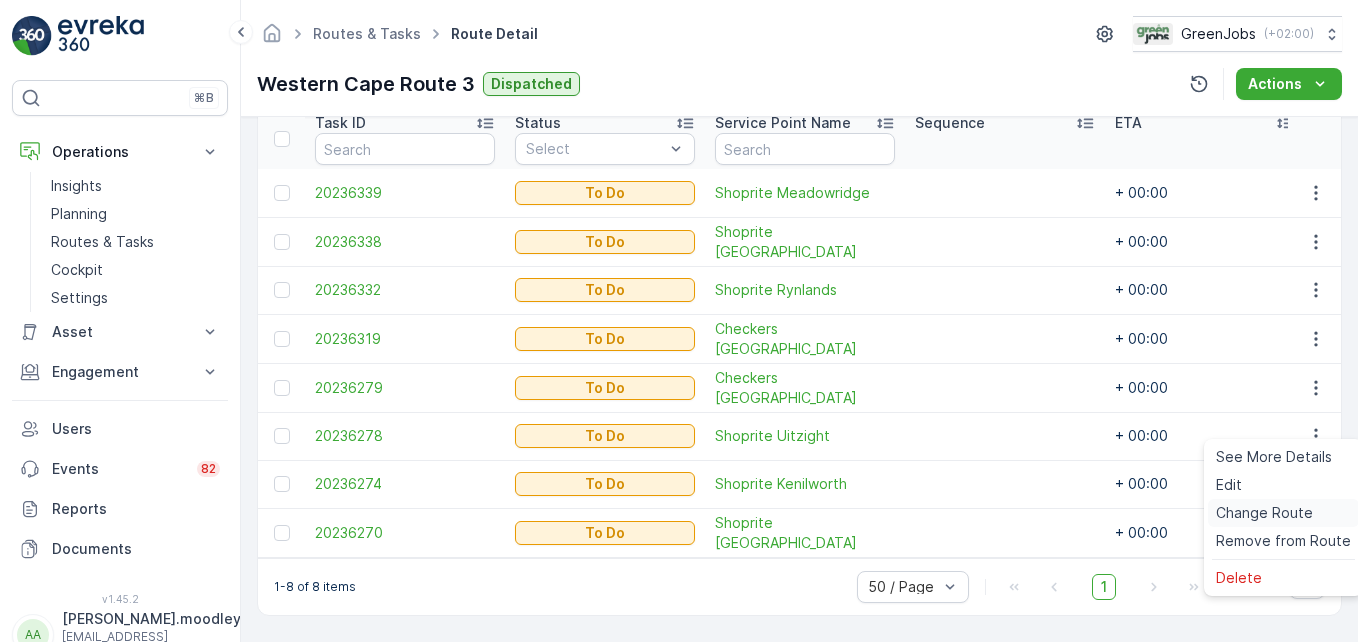 click on "Change Route" at bounding box center [1264, 513] 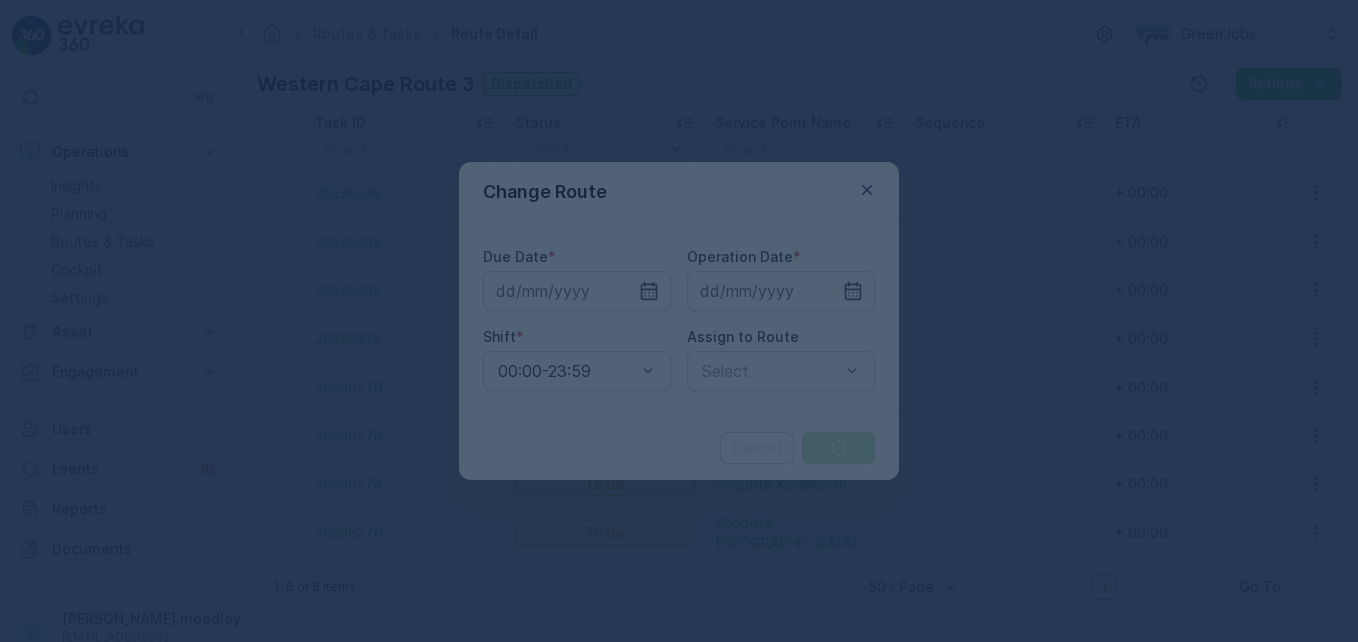 type on "[DATE]" 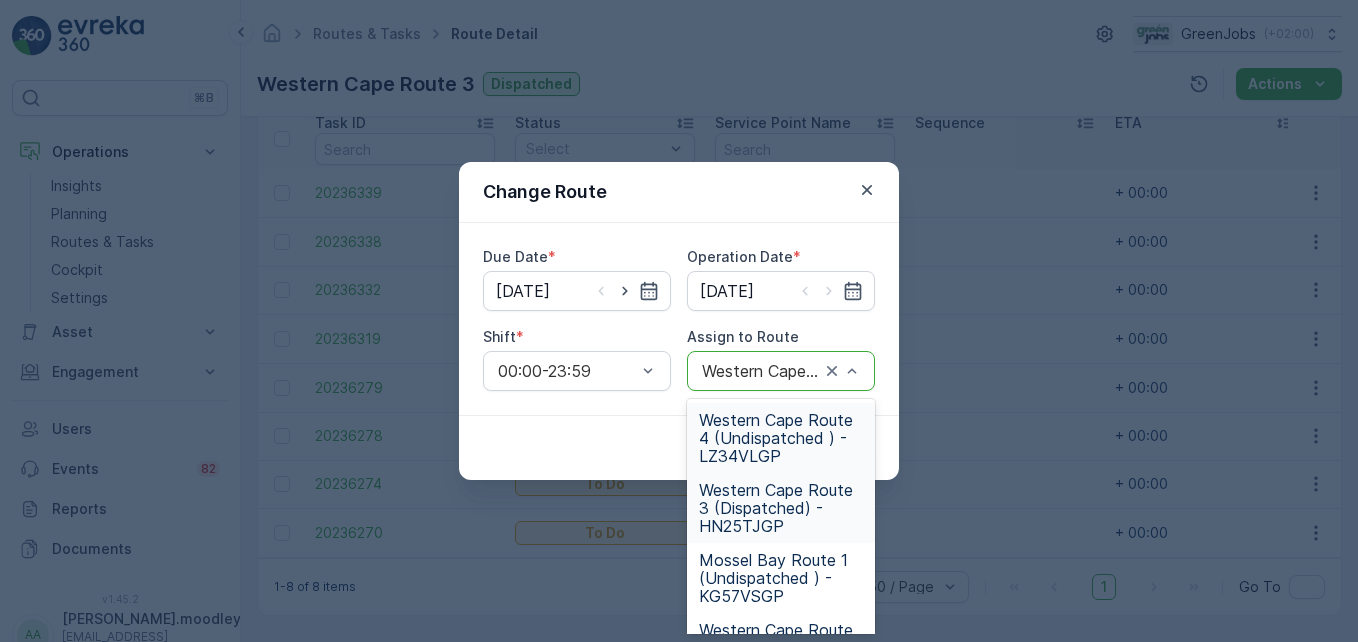 click on "Western Cape Route 4 (Undispatched ) - LZ34VLGP" at bounding box center [781, 438] 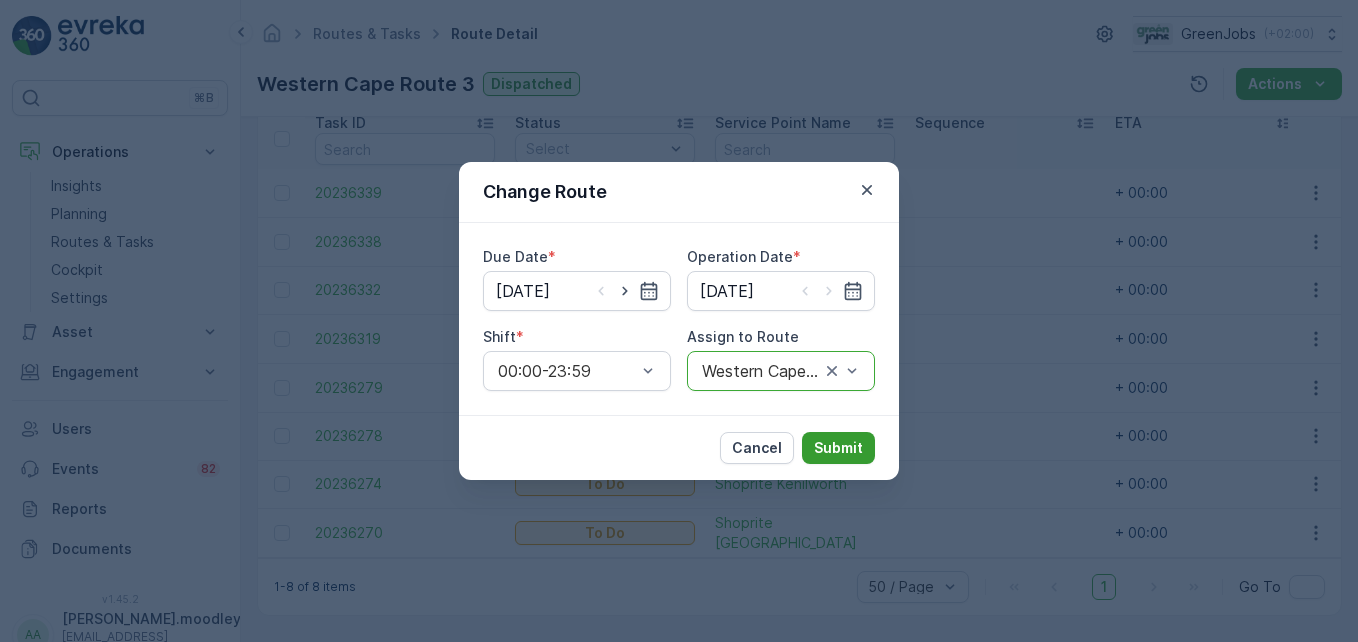 click on "Submit" at bounding box center (838, 448) 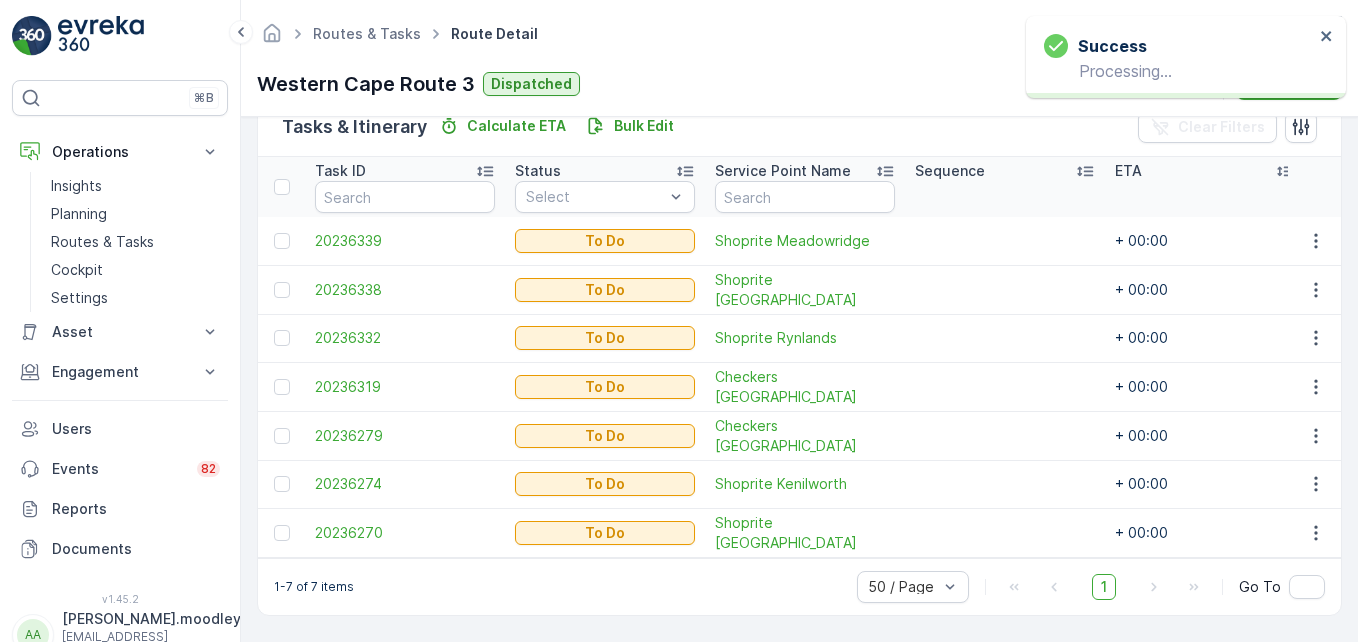 scroll, scrollTop: 512, scrollLeft: 0, axis: vertical 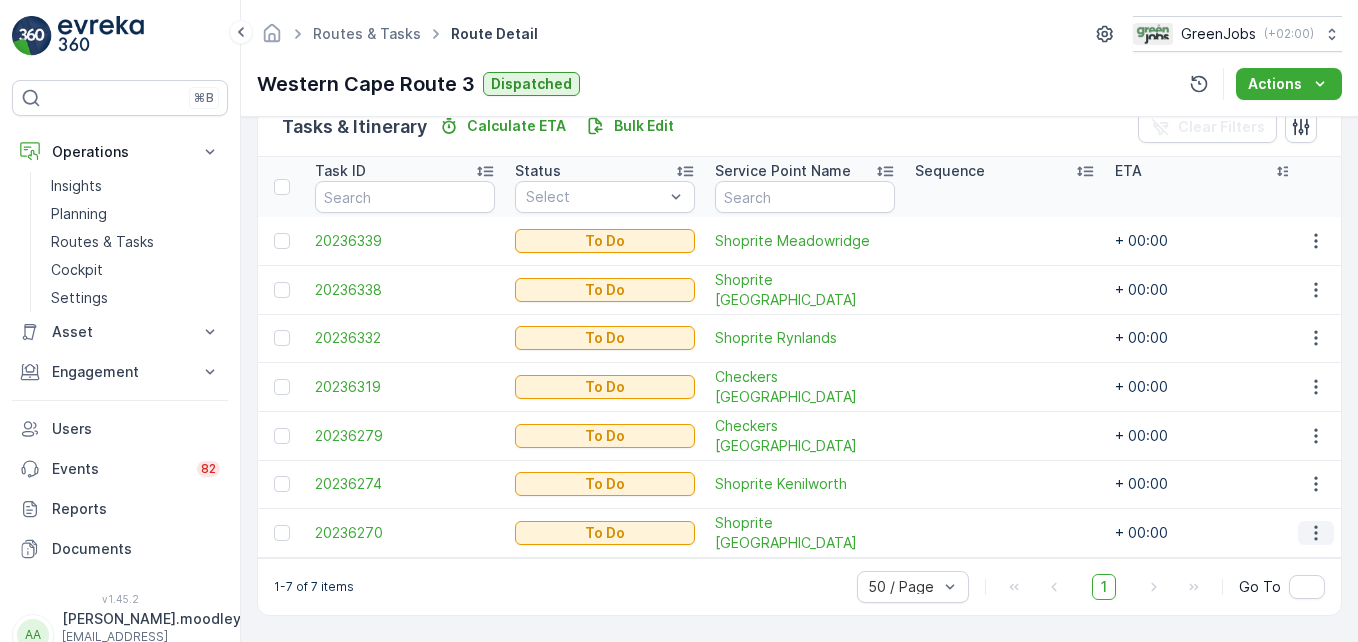 click 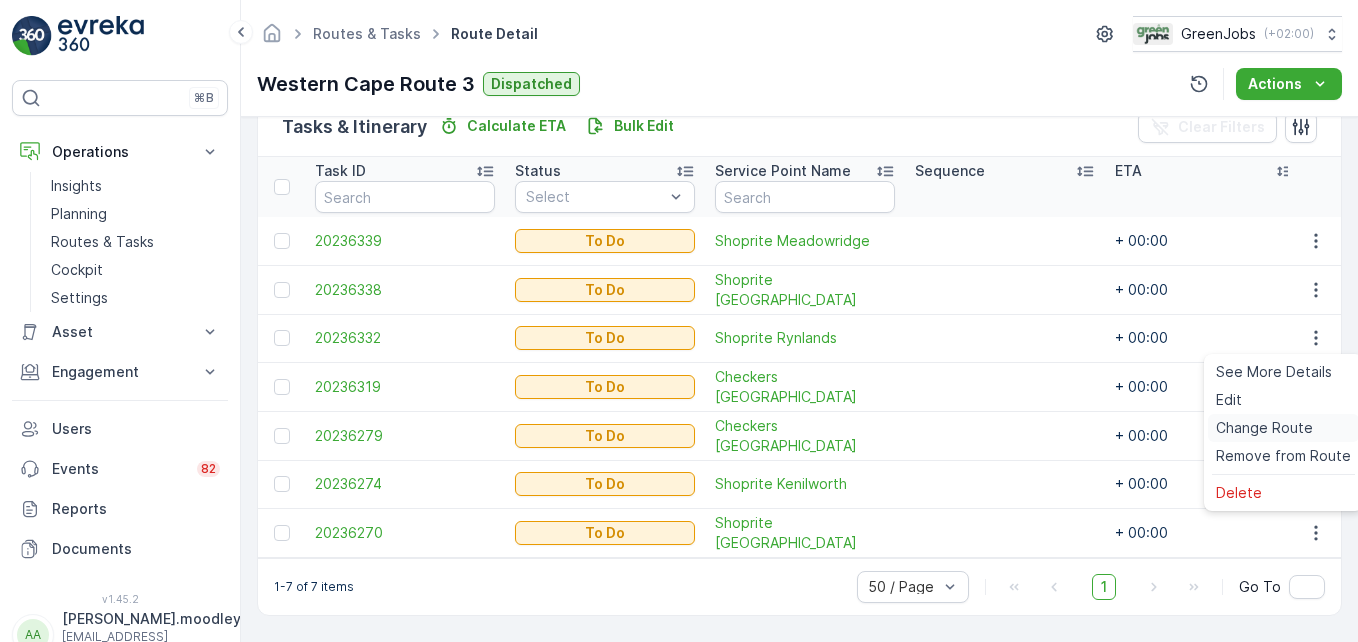 click on "Change Route" at bounding box center (1264, 428) 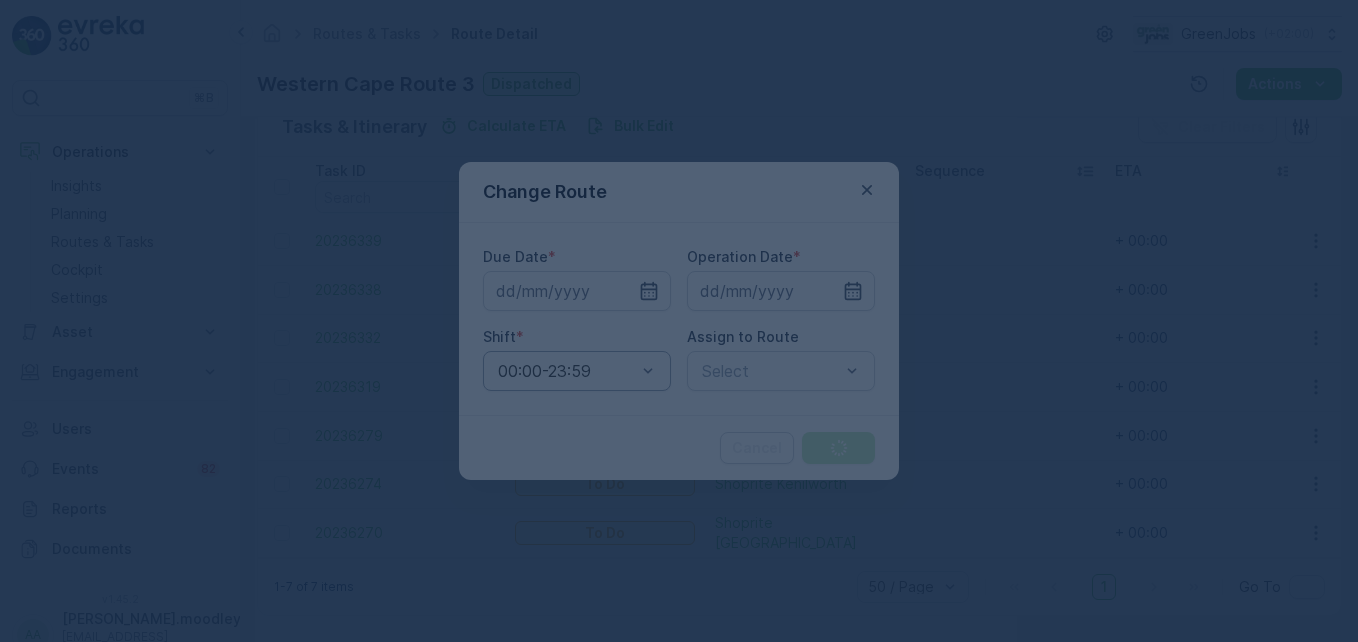 type on "[DATE]" 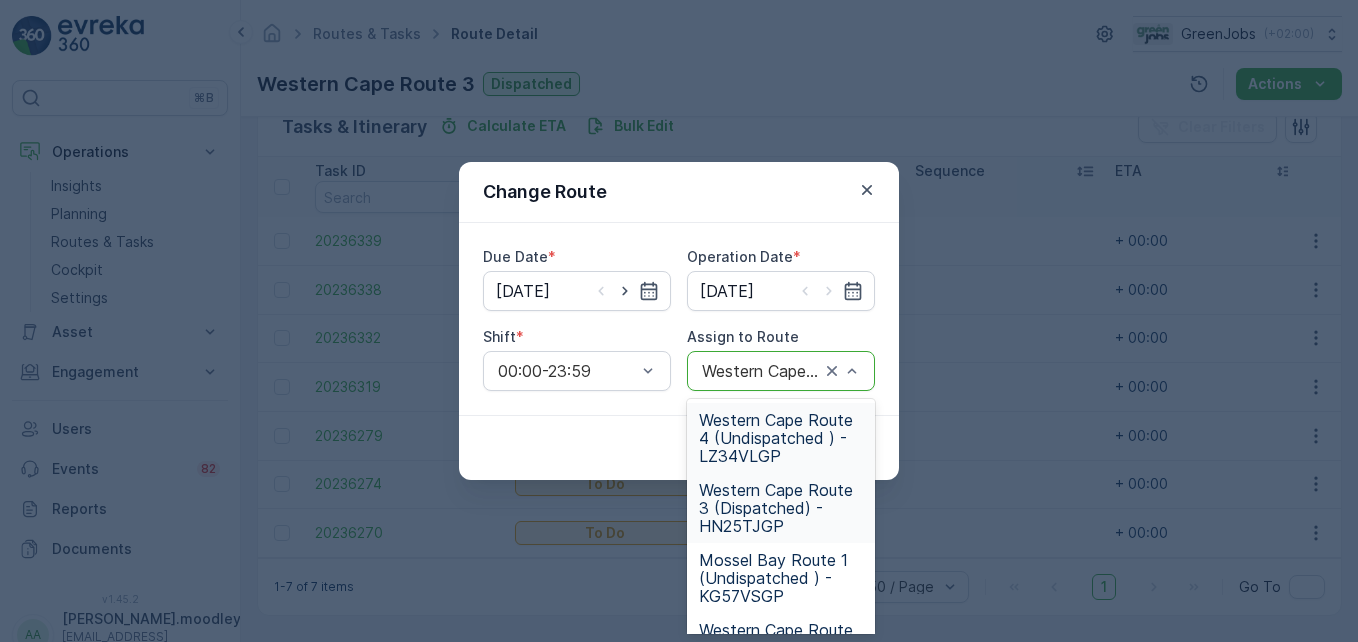 click on "Western Cape Route 4 (Undispatched ) - LZ34VLGP" at bounding box center (781, 438) 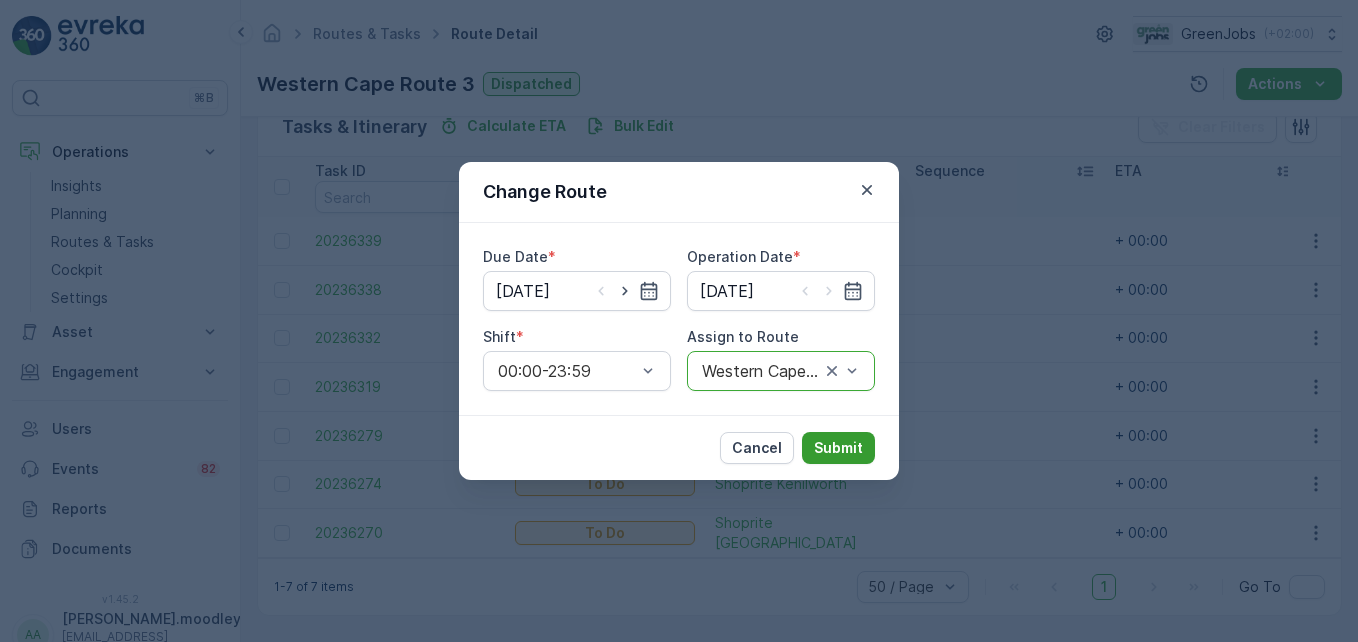 click on "Submit" at bounding box center [838, 448] 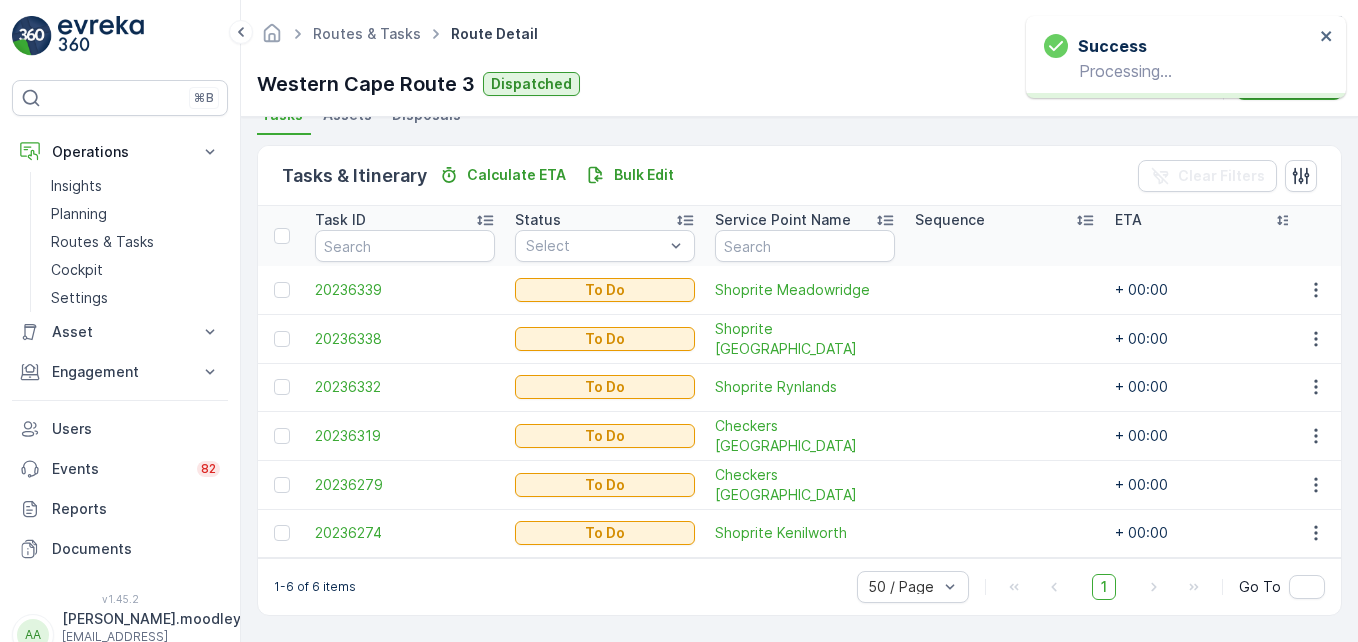 scroll, scrollTop: 464, scrollLeft: 0, axis: vertical 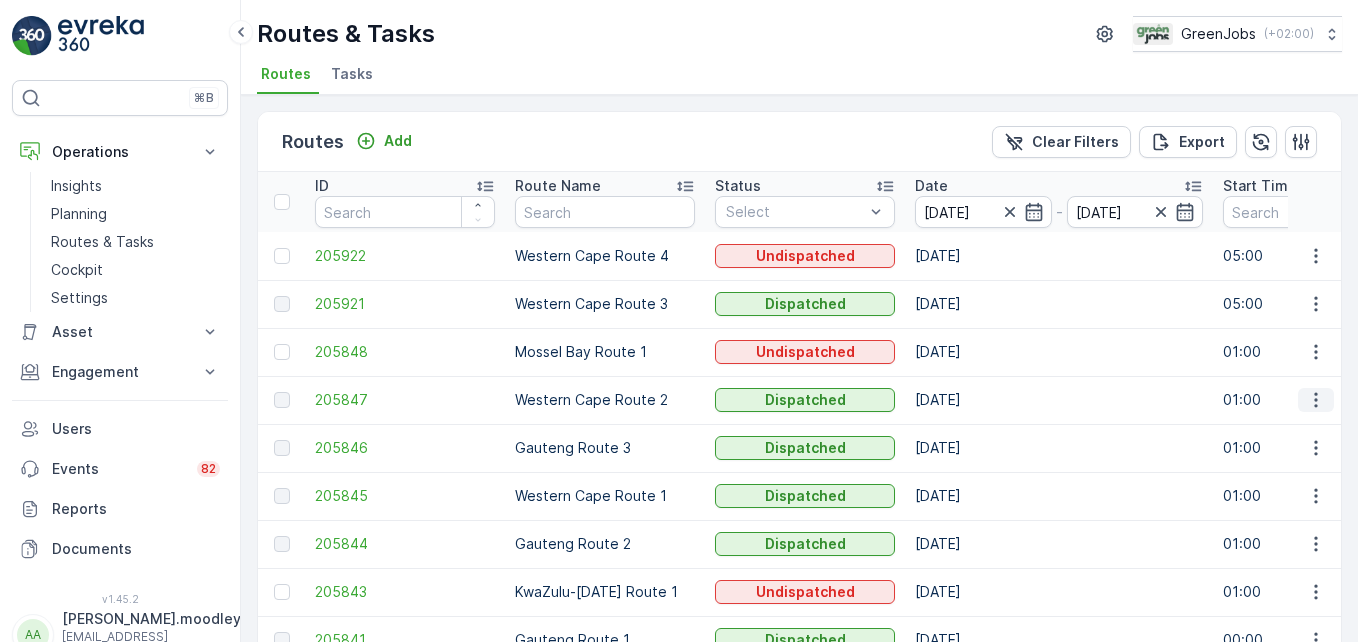 click 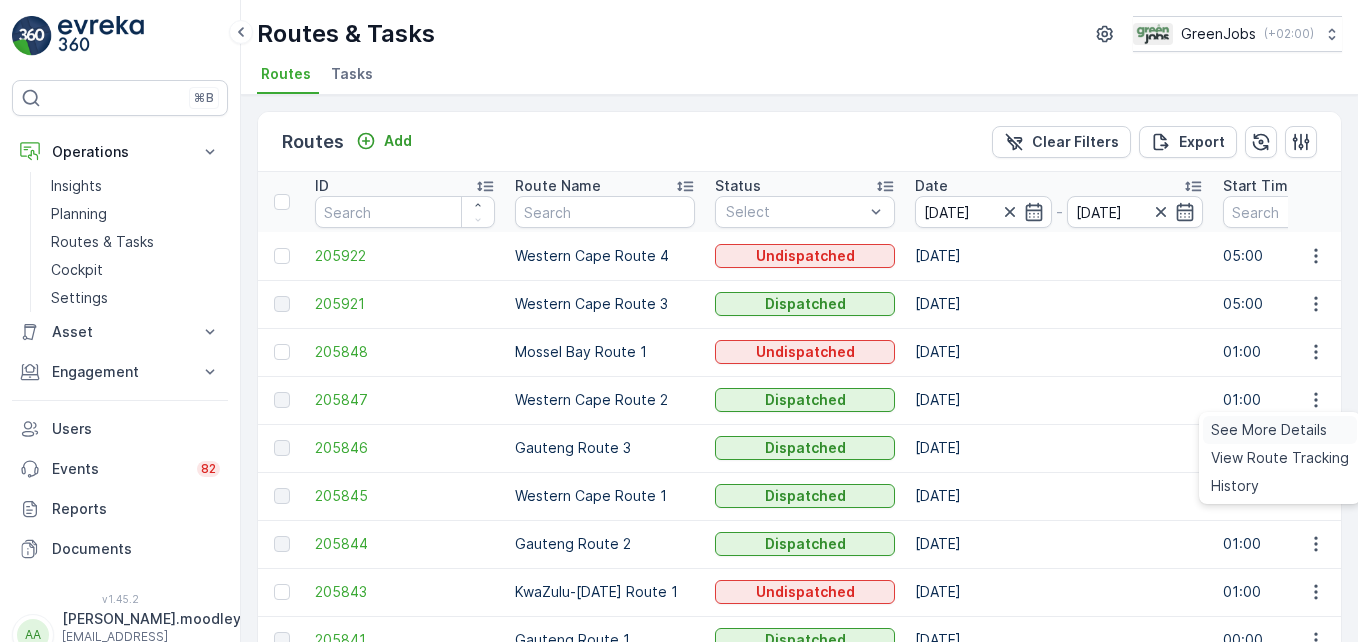 click on "See More Details" at bounding box center [1269, 430] 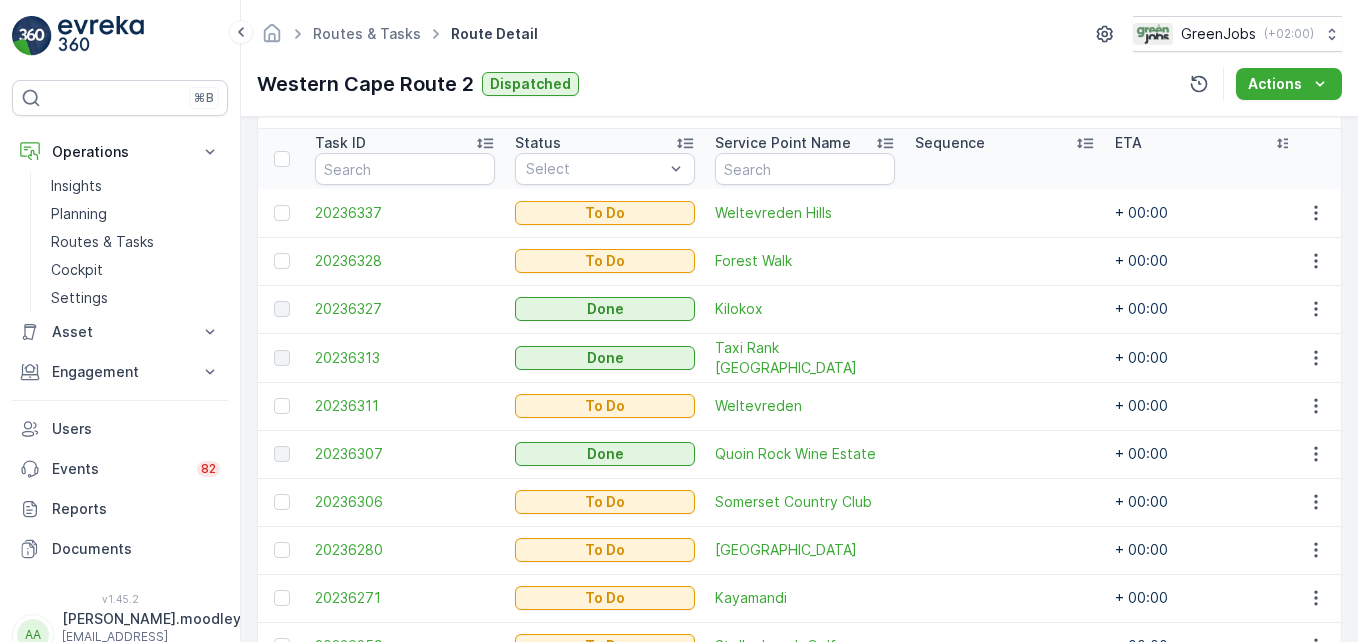 scroll, scrollTop: 500, scrollLeft: 0, axis: vertical 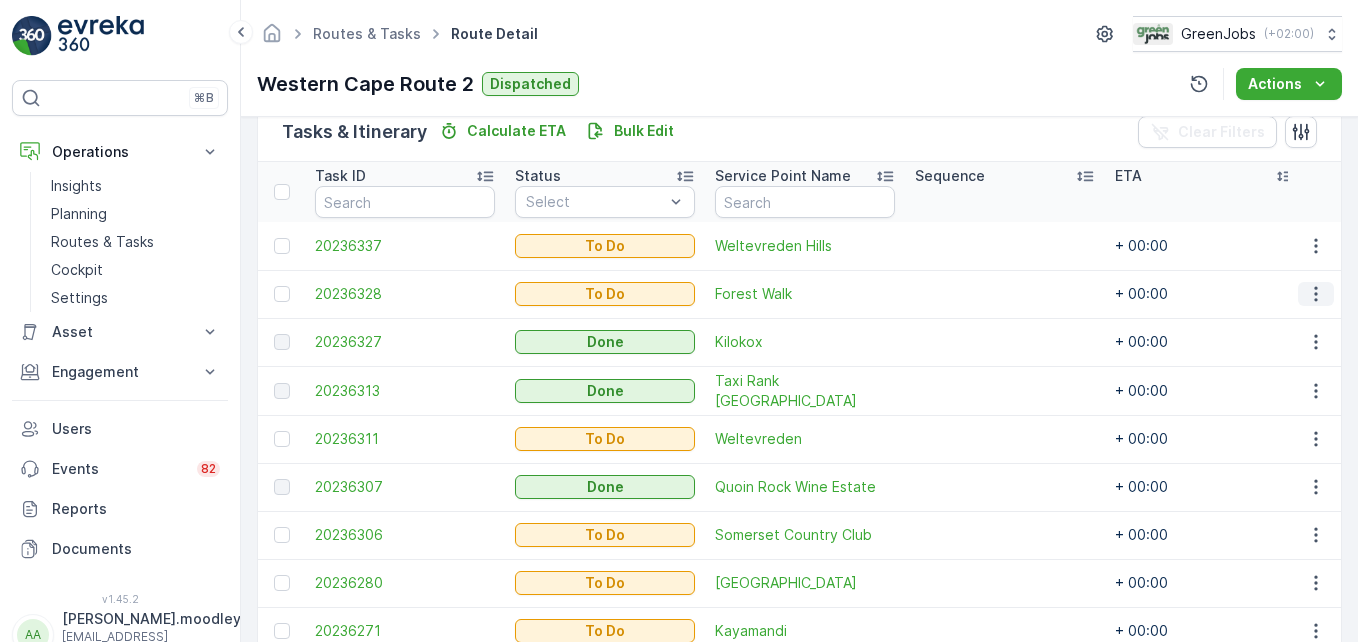 drag, startPoint x: 1311, startPoint y: 289, endPoint x: 1328, endPoint y: 303, distance: 22.022715 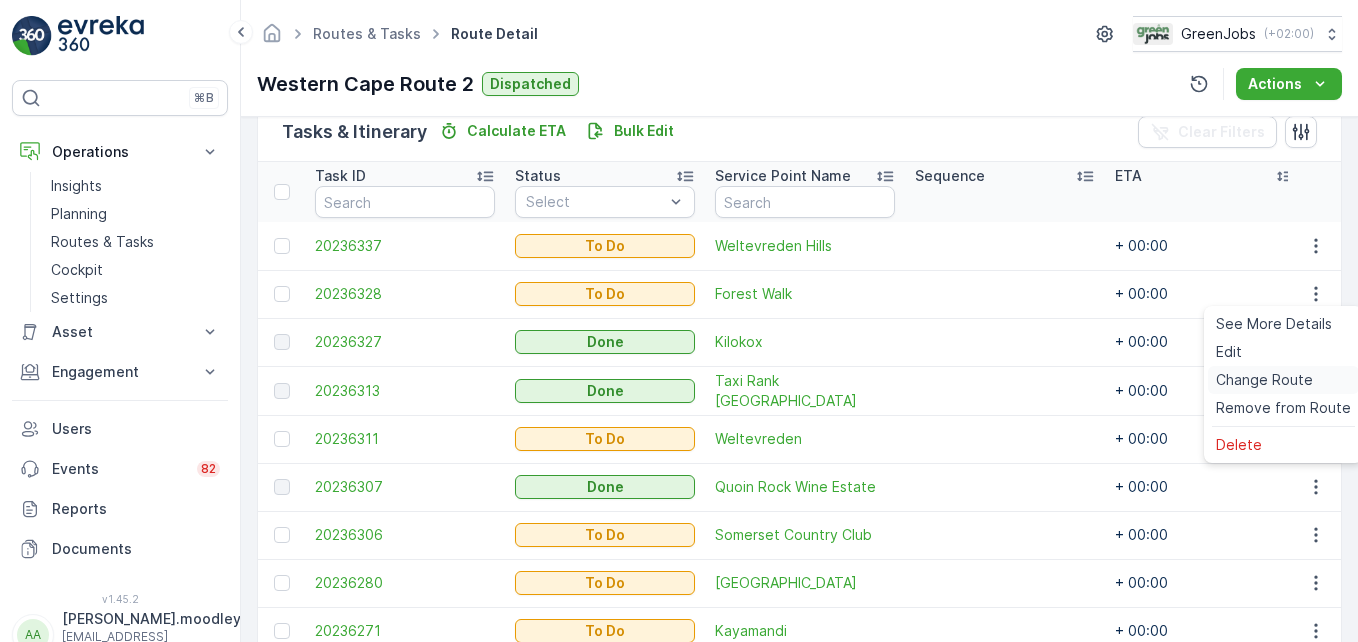 click on "Change Route" at bounding box center [1264, 380] 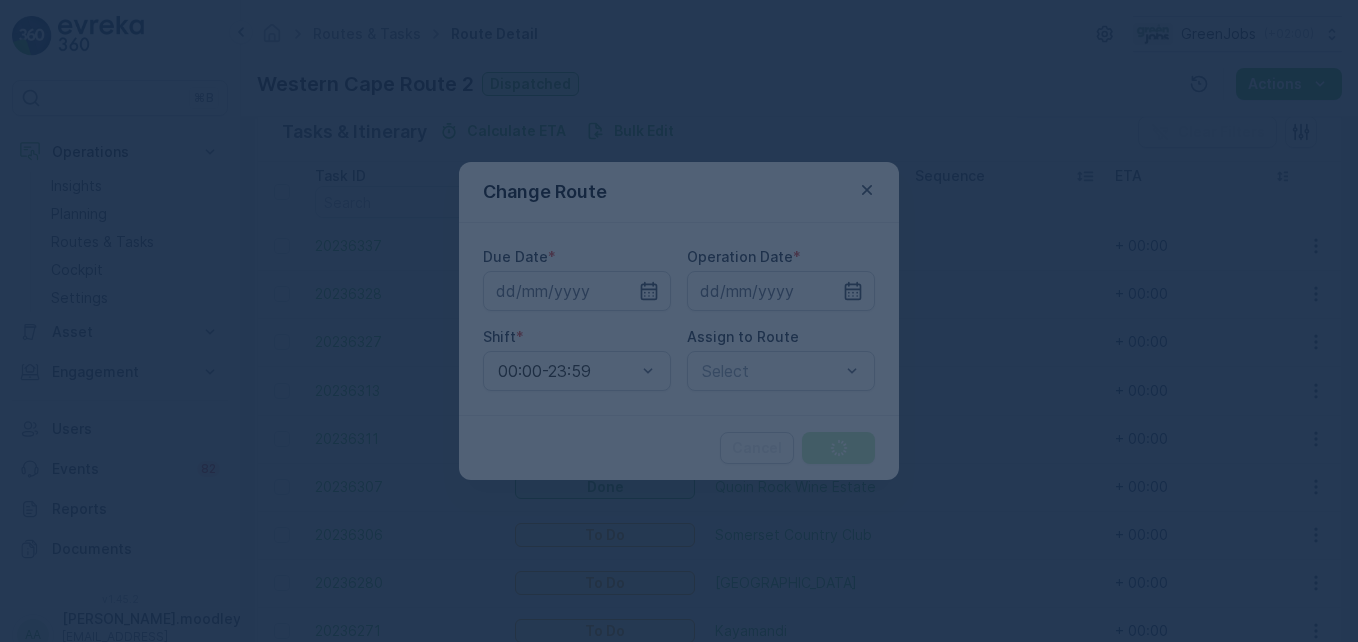 type on "[DATE]" 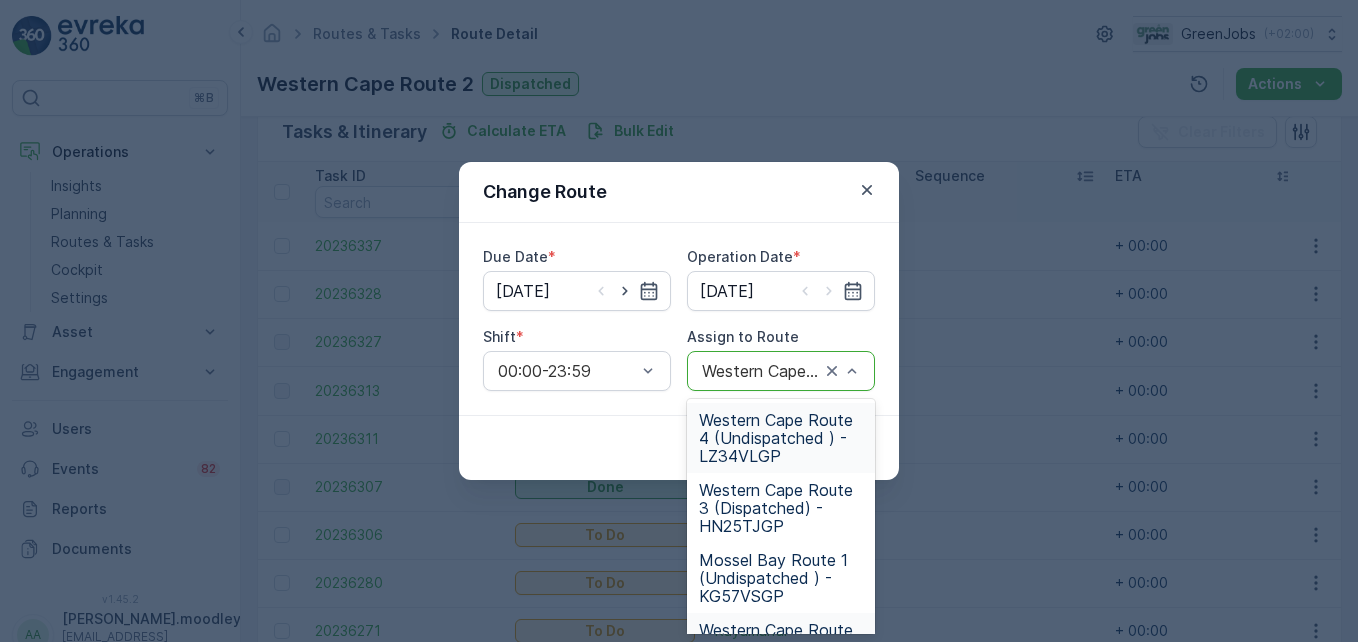 click on "Western Cape Route 4 (Undispatched ) - LZ34VLGP" at bounding box center [781, 438] 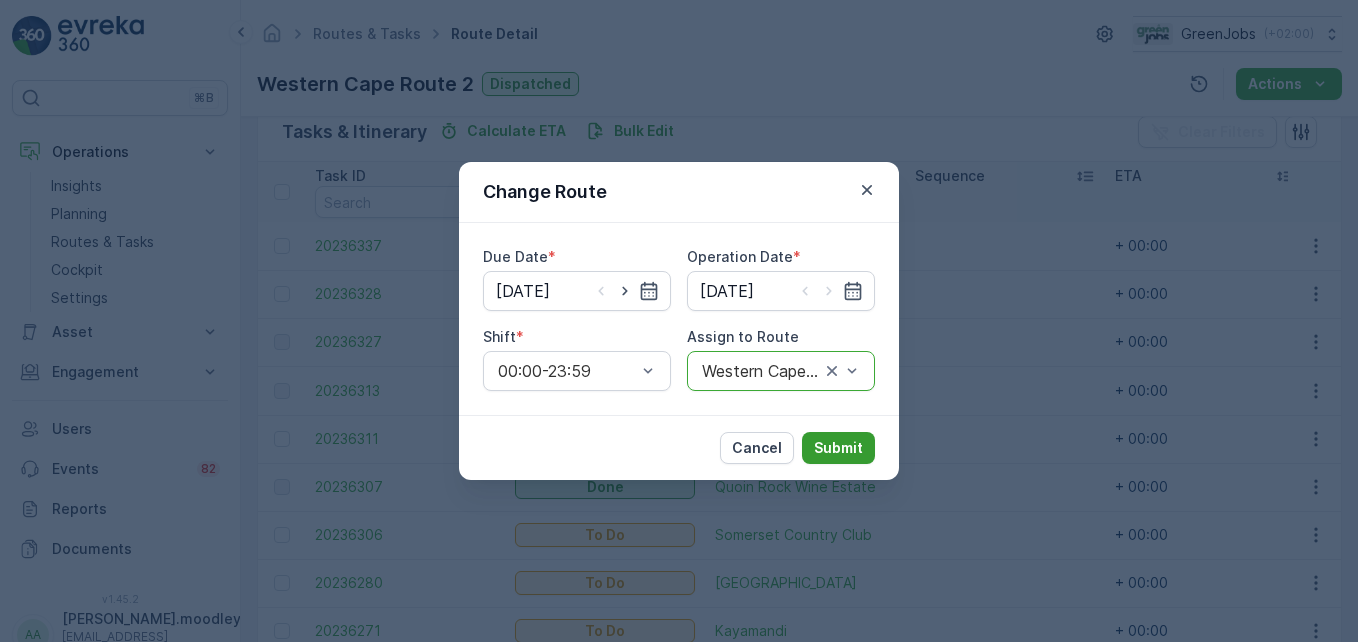 click on "Submit" at bounding box center [838, 448] 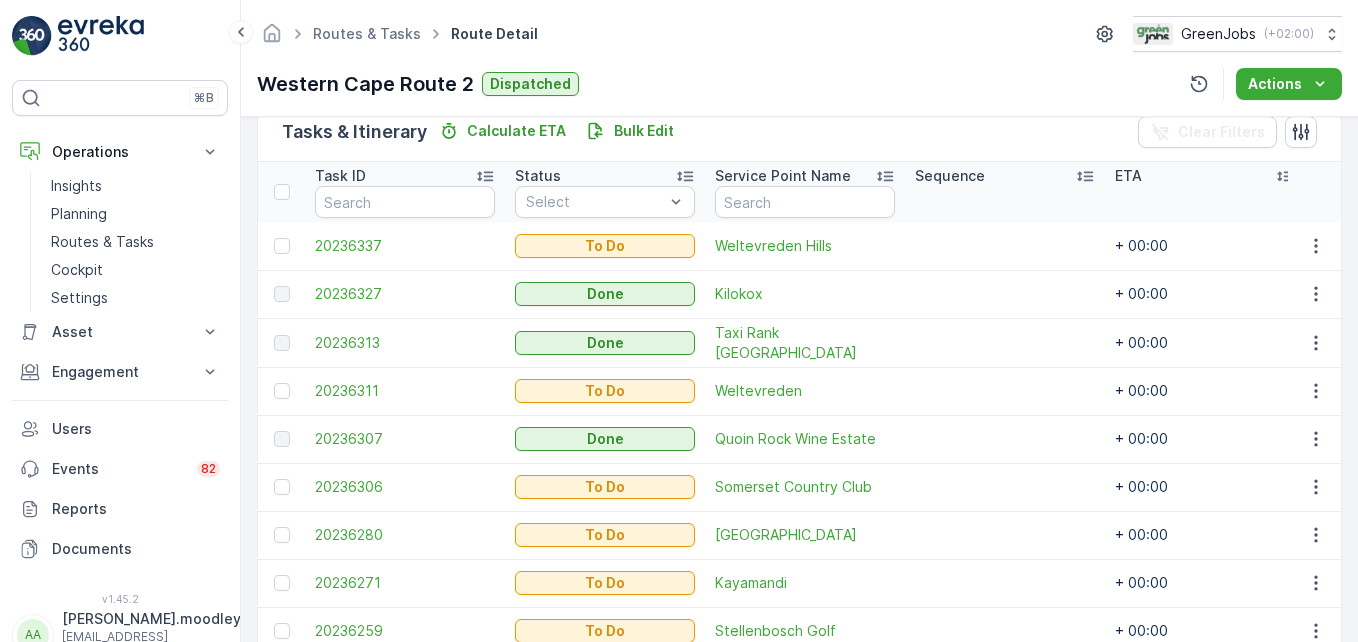 scroll, scrollTop: 600, scrollLeft: 0, axis: vertical 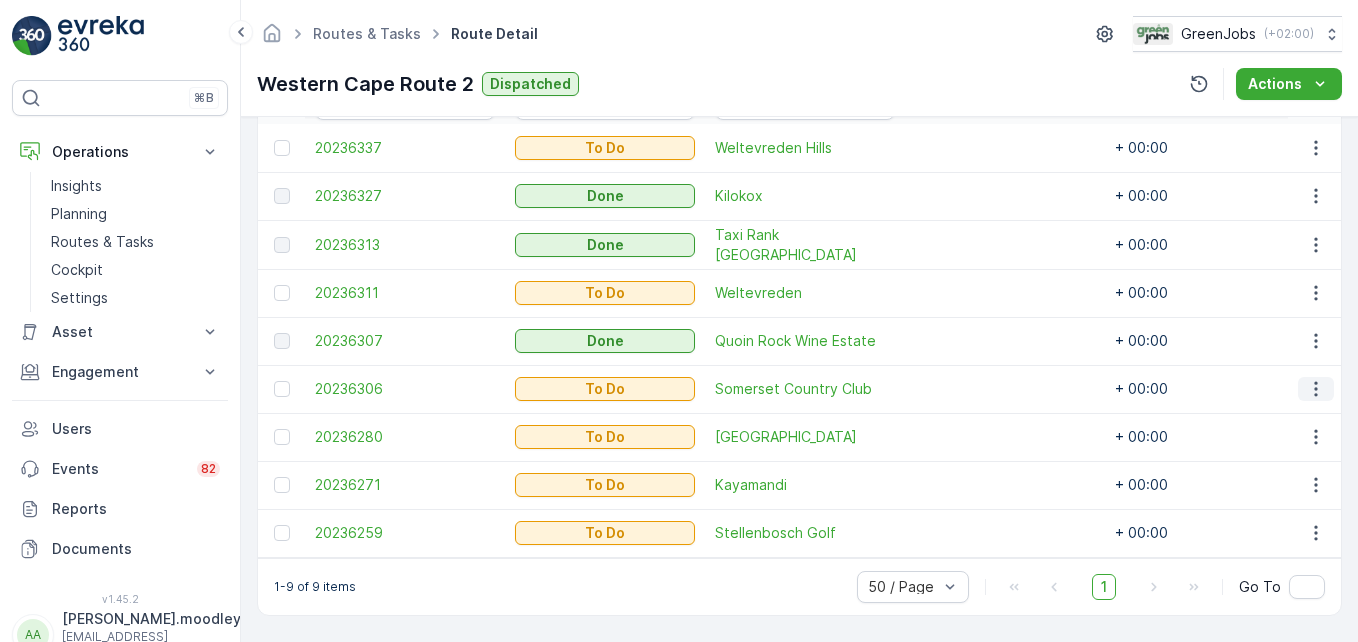 click 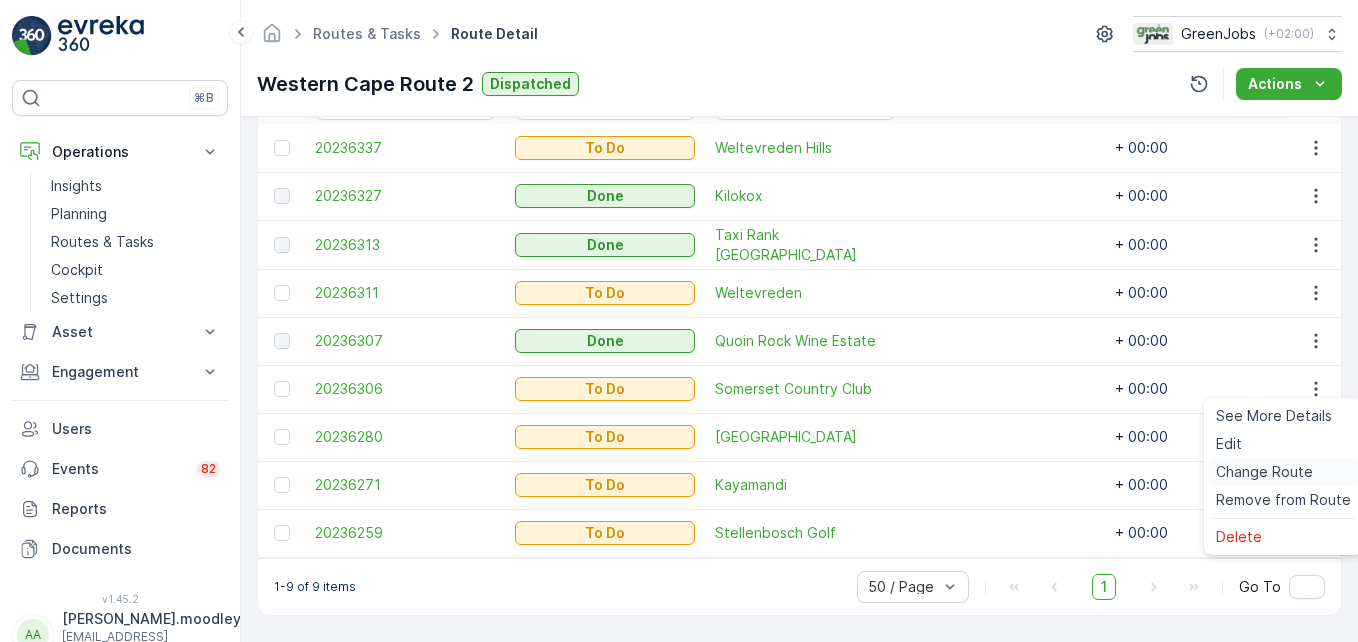 click on "Change Route" at bounding box center [1264, 472] 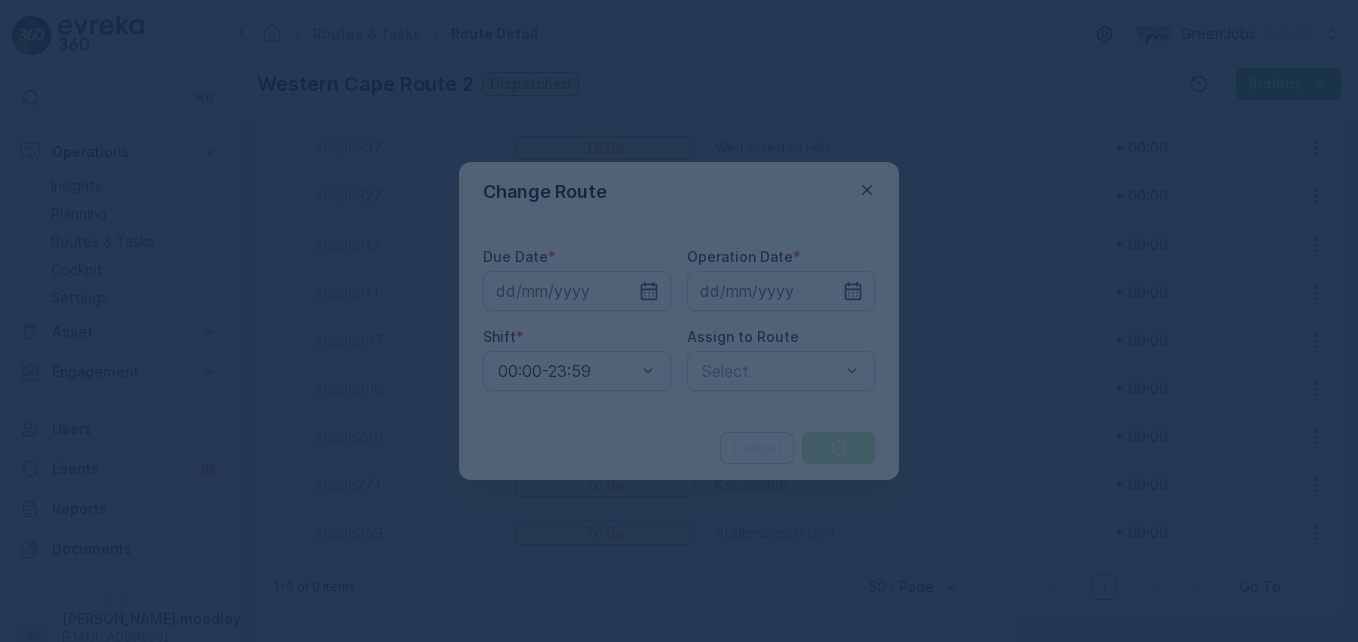 type on "[DATE]" 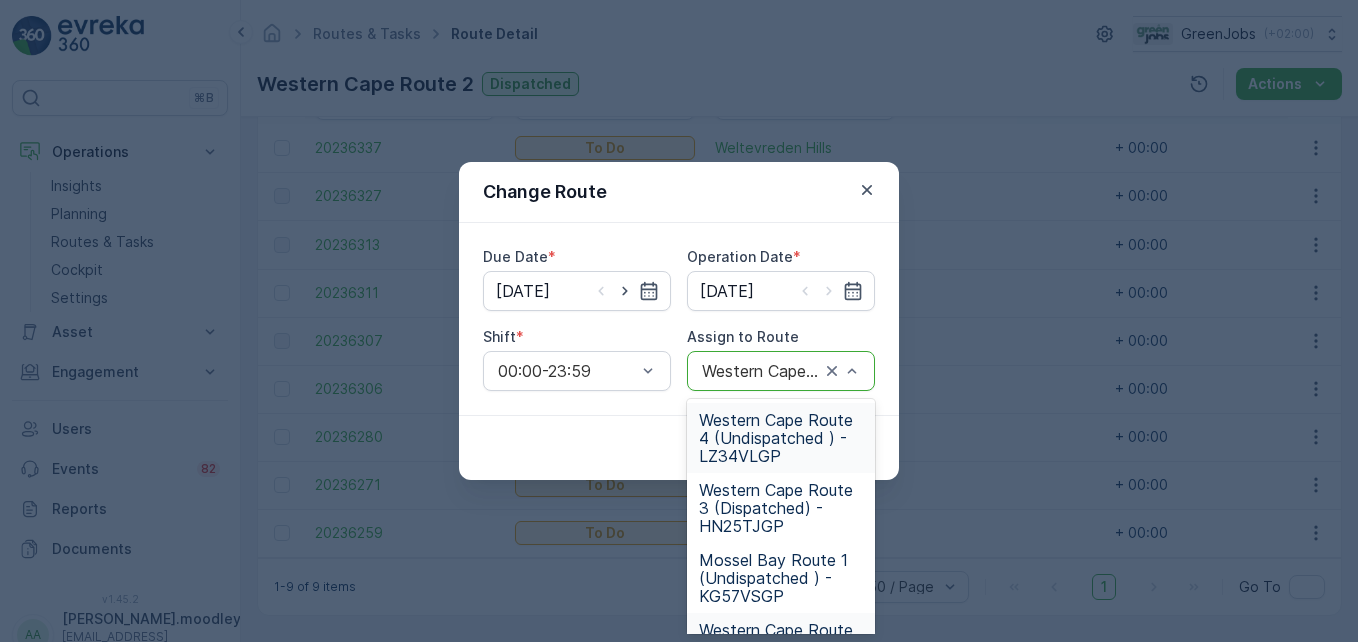 click on "Western Cape Route 4 (Undispatched ) - LZ34VLGP" at bounding box center (781, 438) 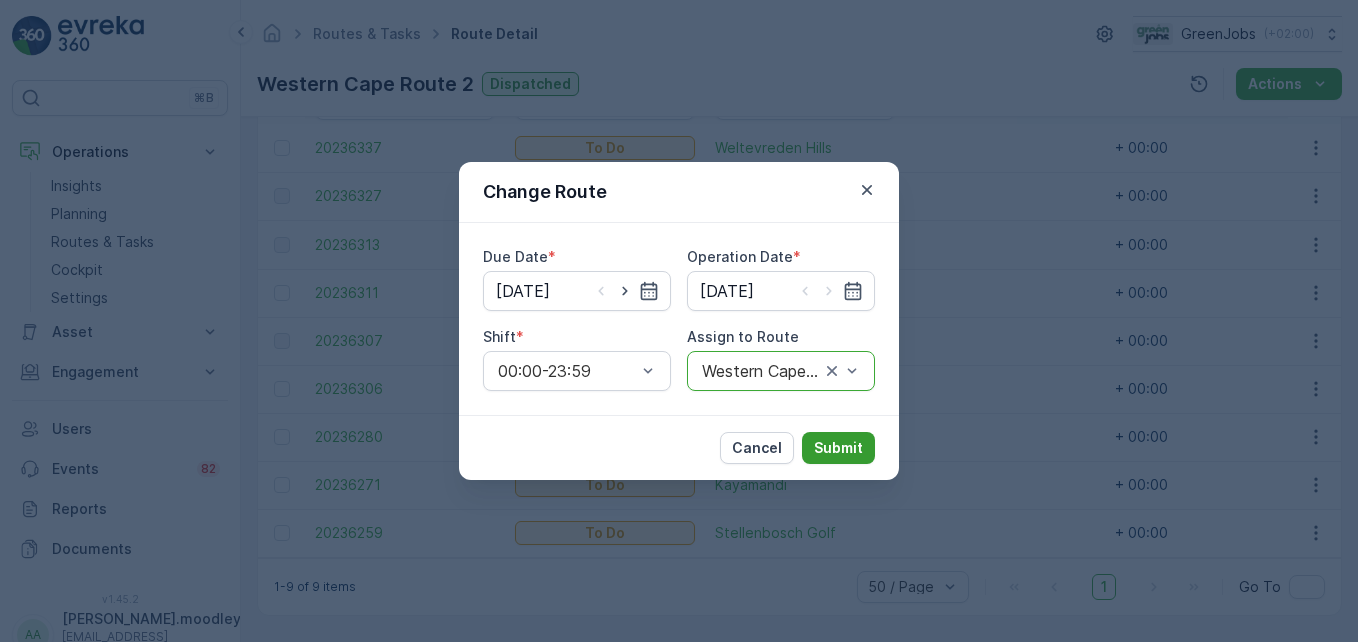 click on "Submit" at bounding box center [838, 448] 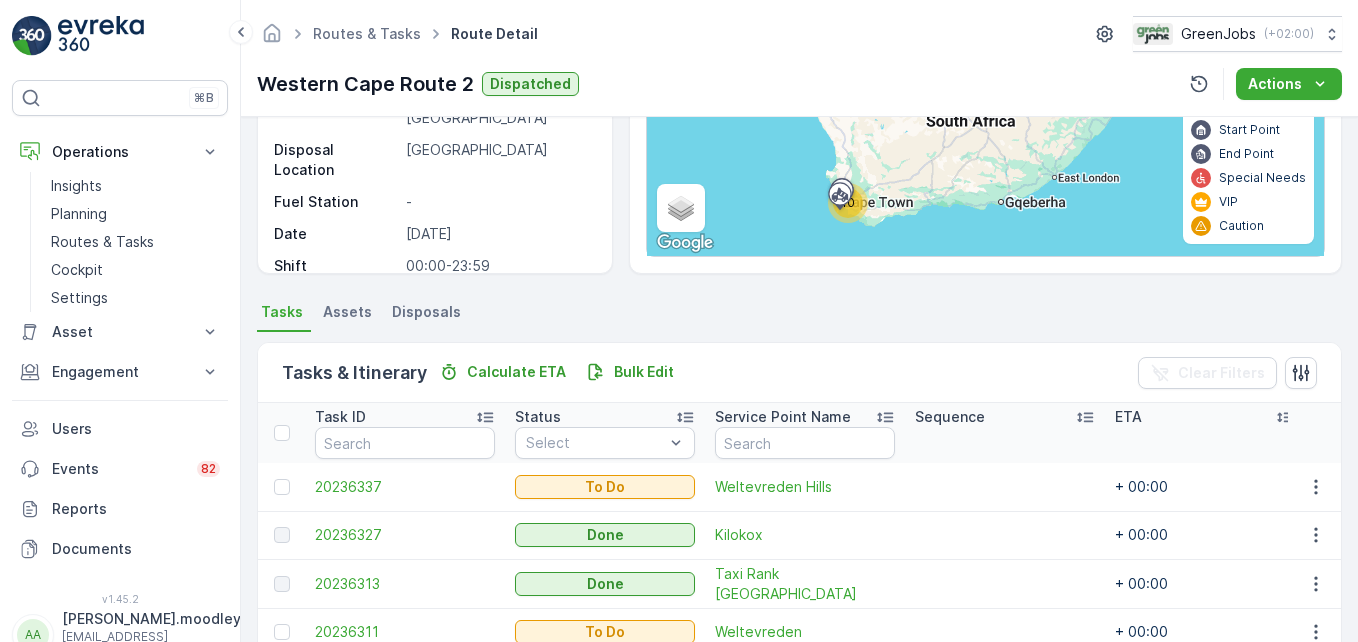 scroll, scrollTop: 559, scrollLeft: 0, axis: vertical 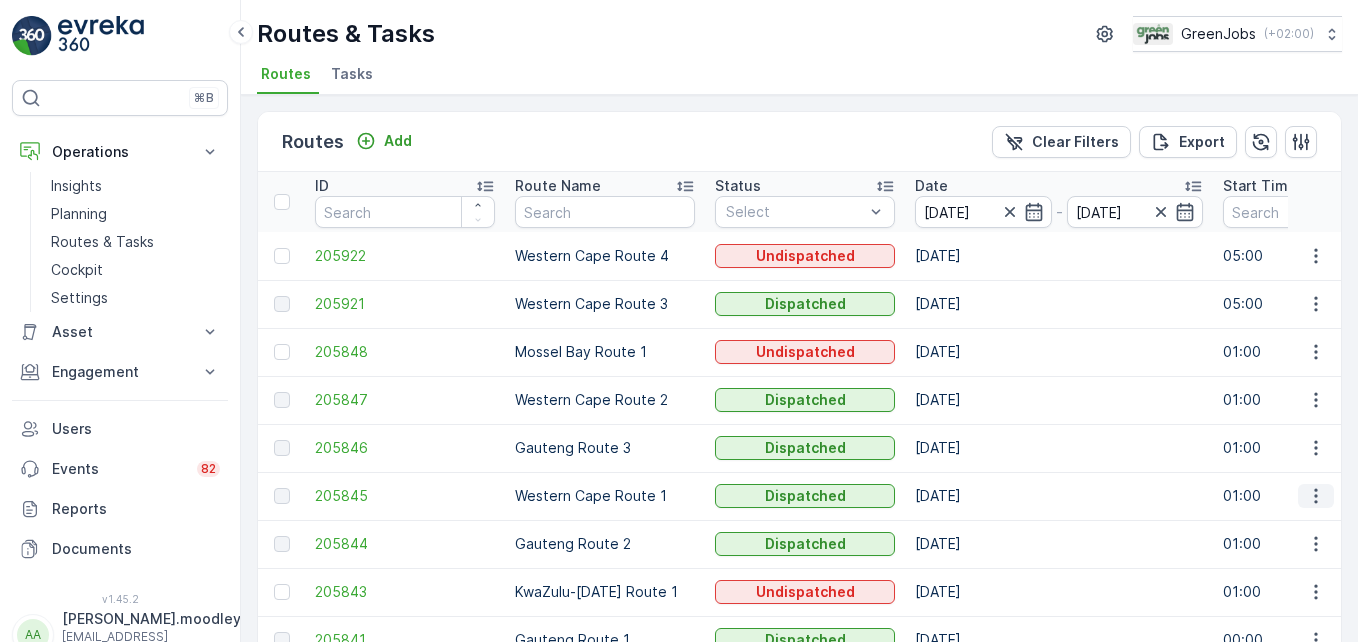 click at bounding box center [1316, 496] 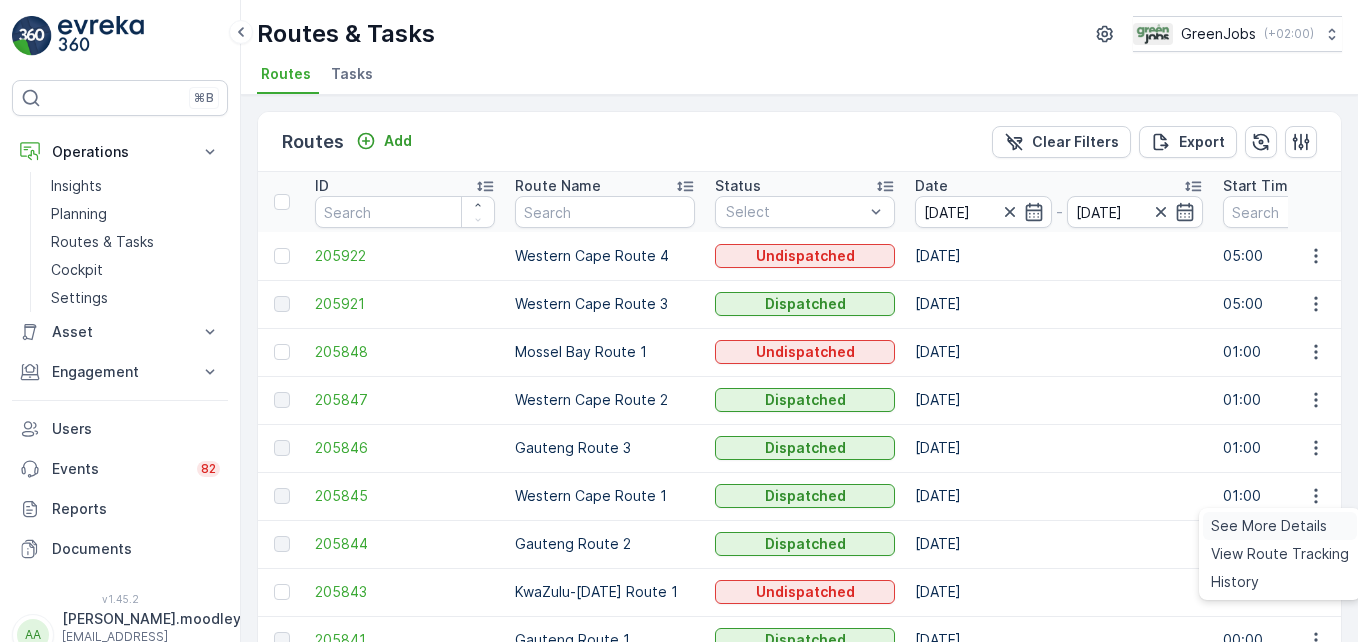 click on "See More Details" at bounding box center (1269, 526) 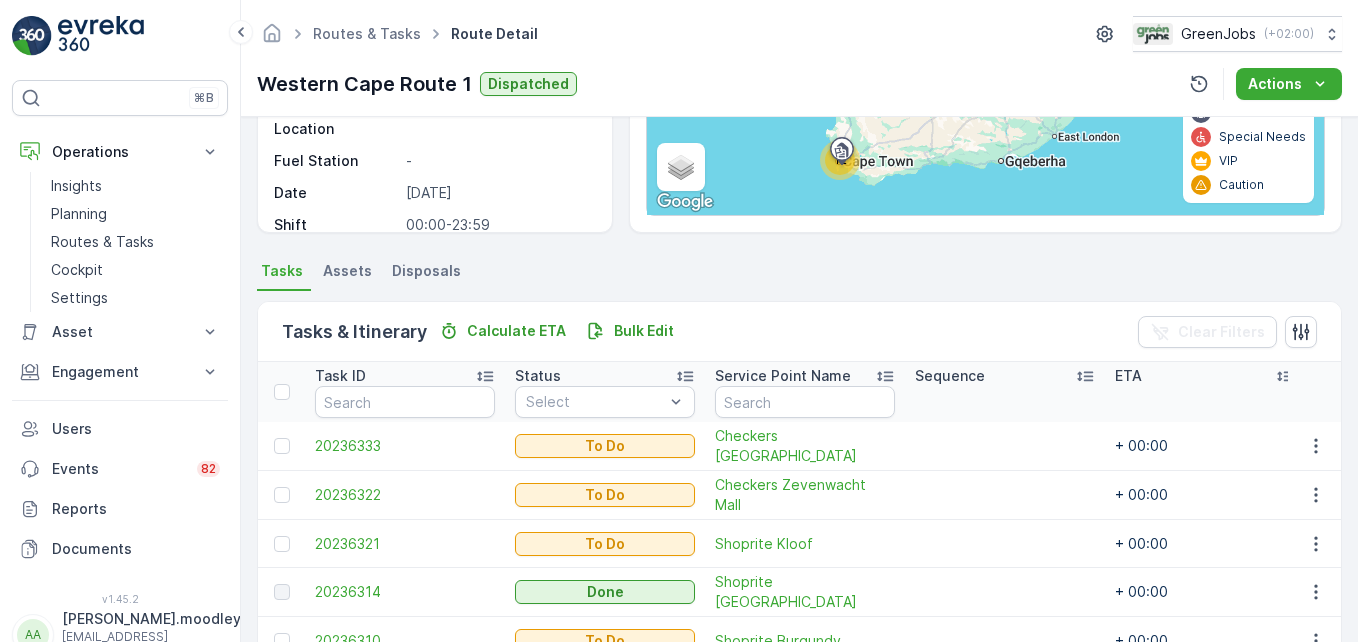 scroll, scrollTop: 600, scrollLeft: 0, axis: vertical 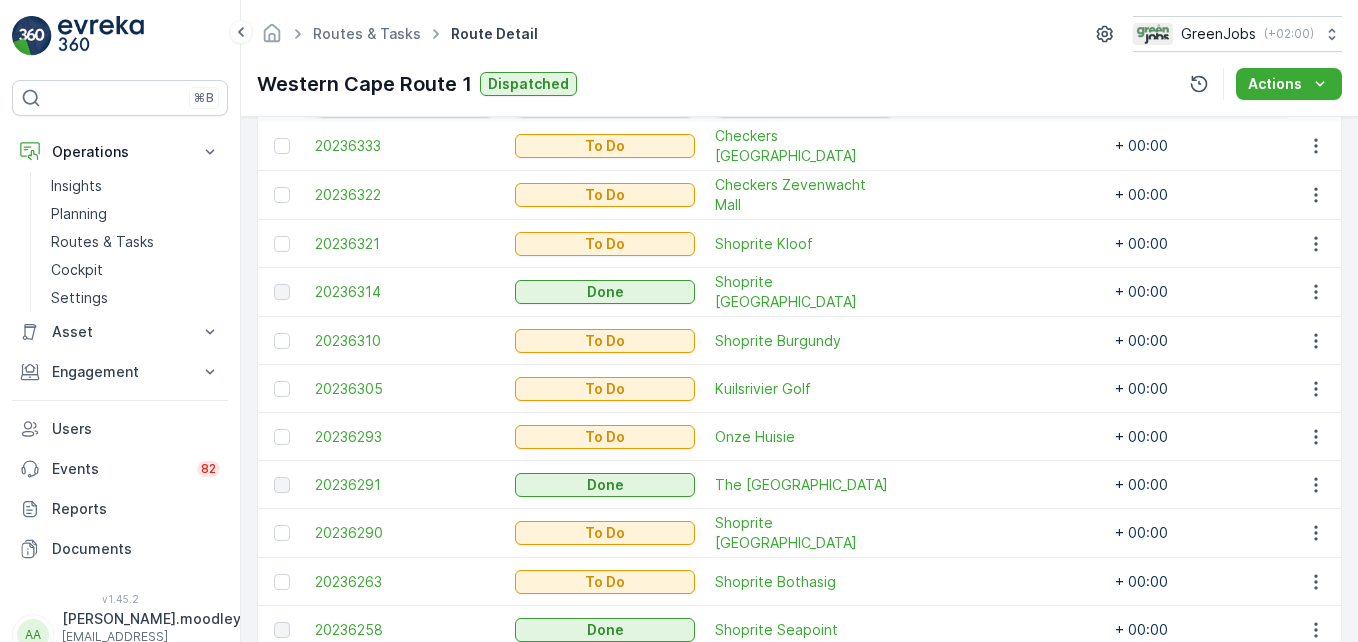 click at bounding box center (1005, 582) 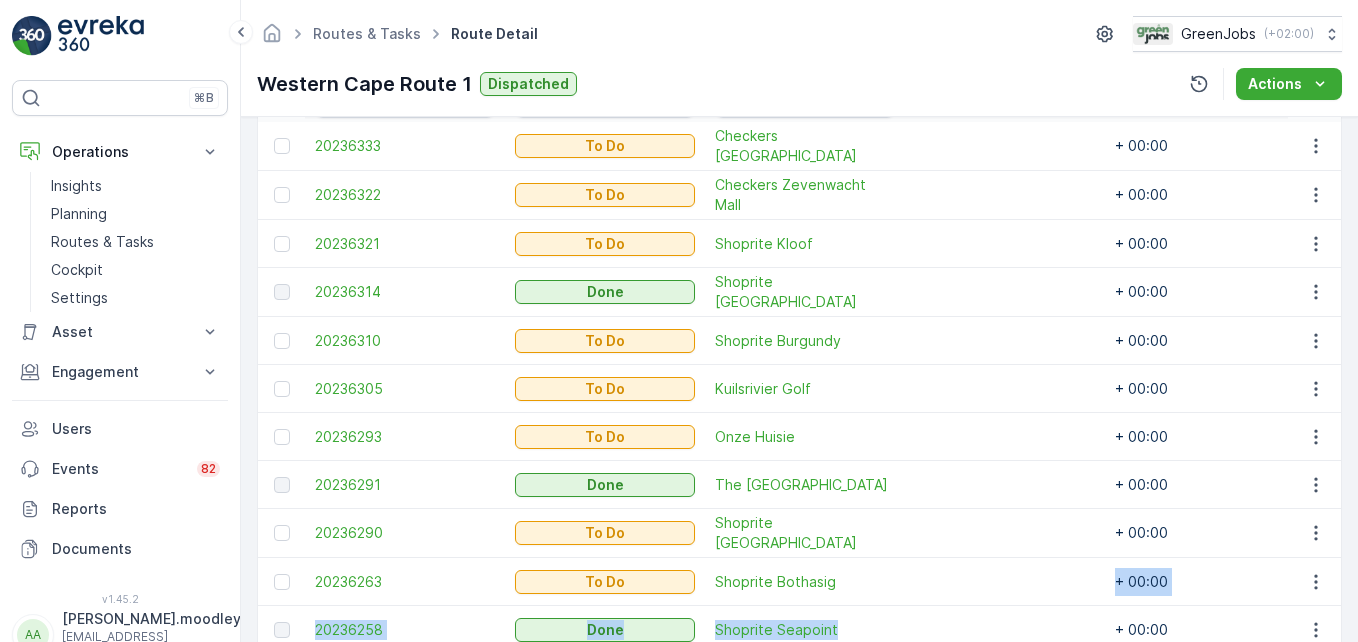 drag, startPoint x: 994, startPoint y: 612, endPoint x: 1007, endPoint y: 626, distance: 19.104973 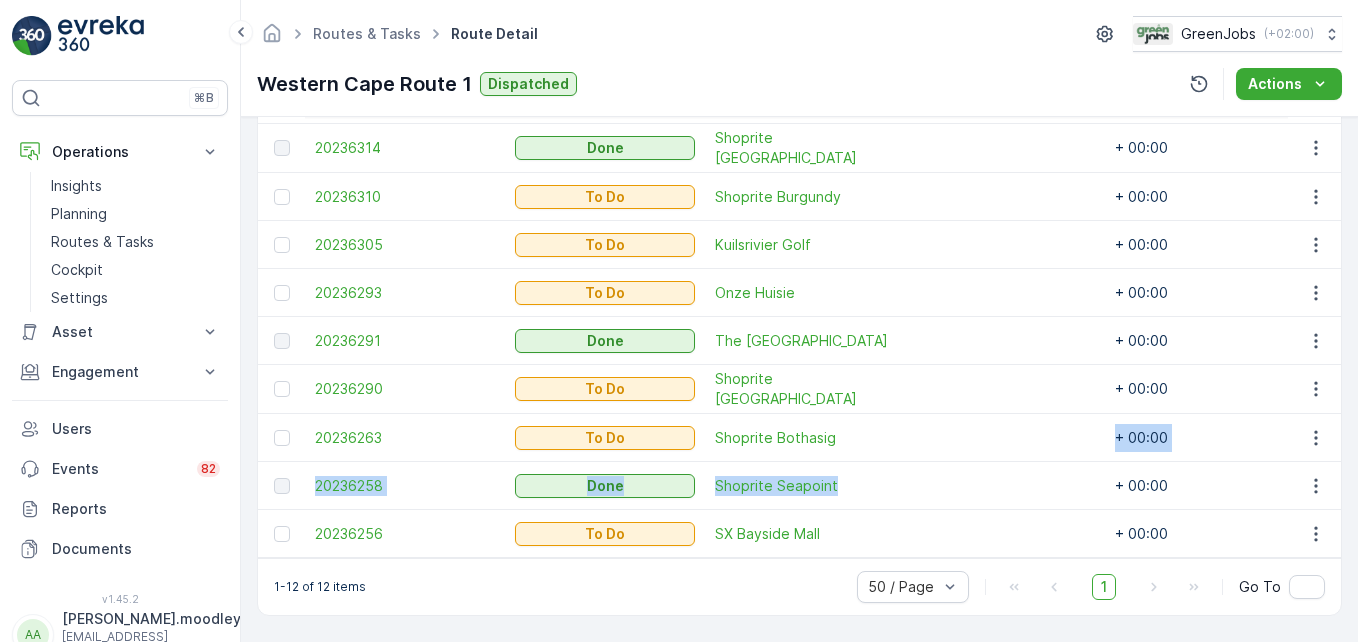 scroll, scrollTop: 651, scrollLeft: 0, axis: vertical 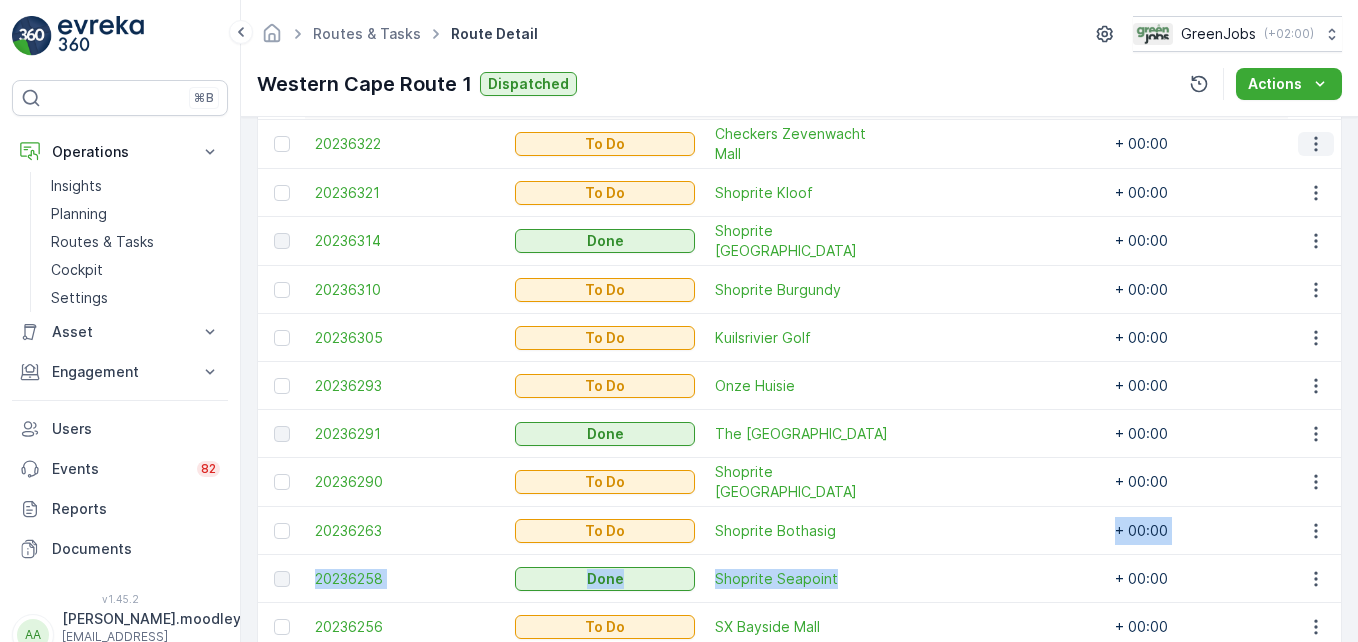 click 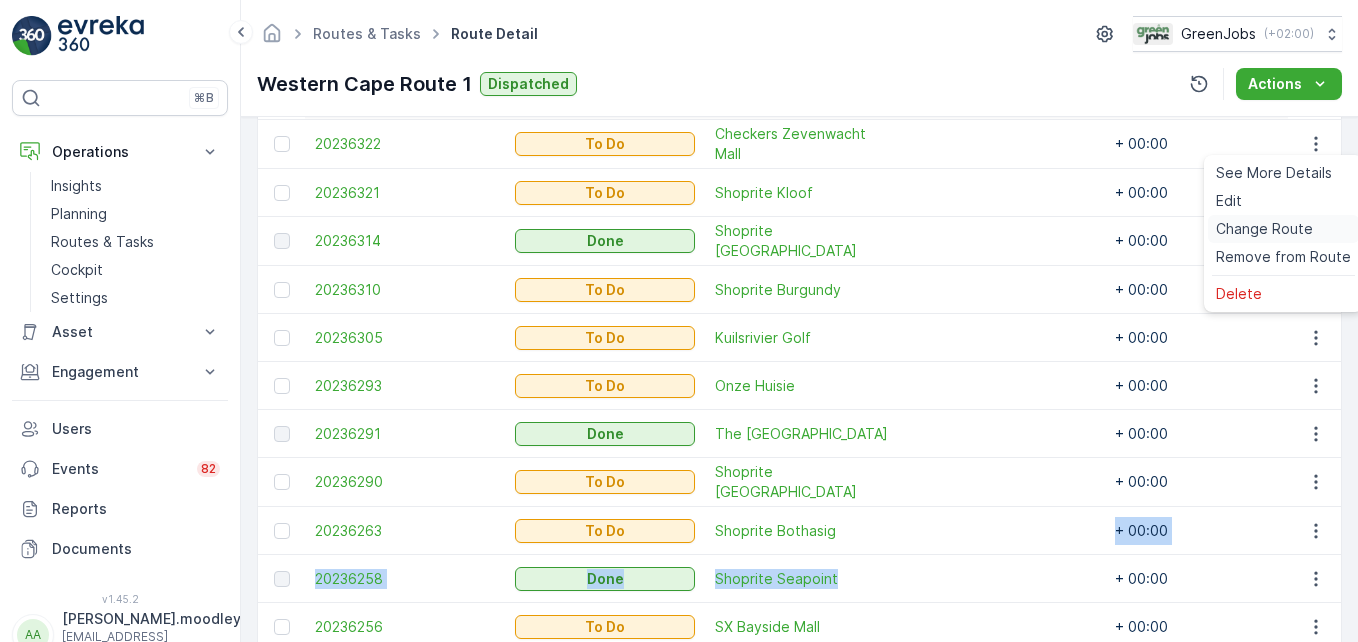 click on "Change Route" at bounding box center [1264, 229] 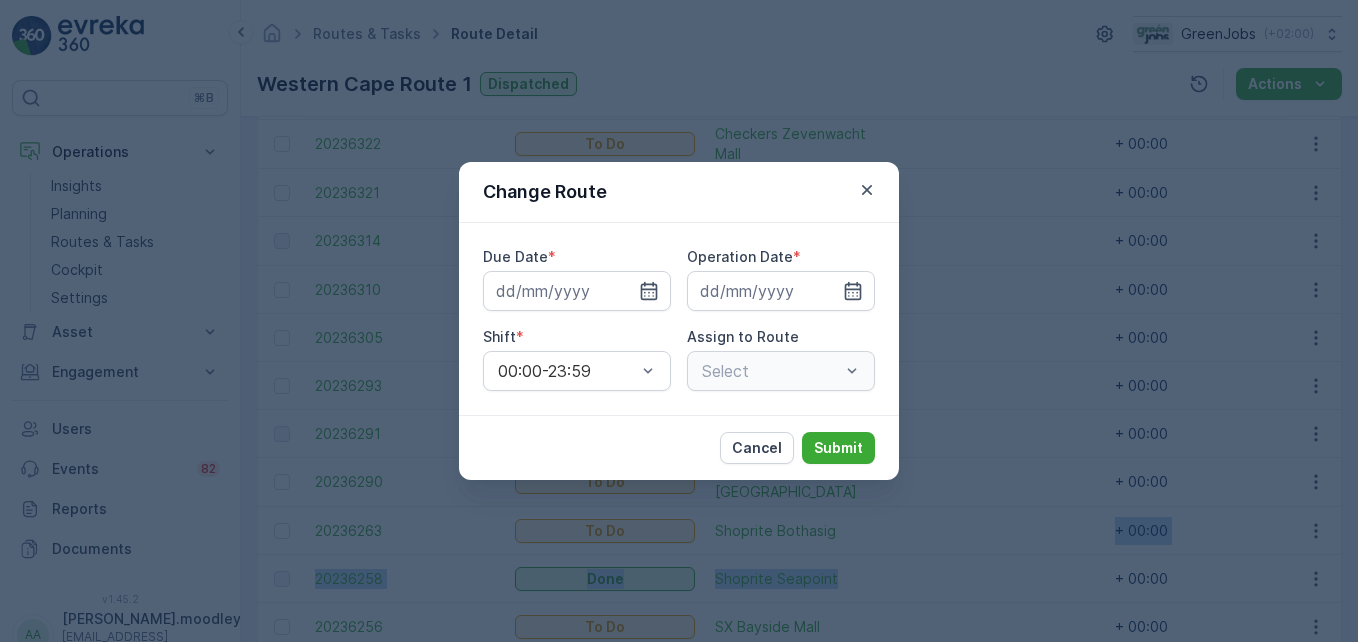 type on "[DATE]" 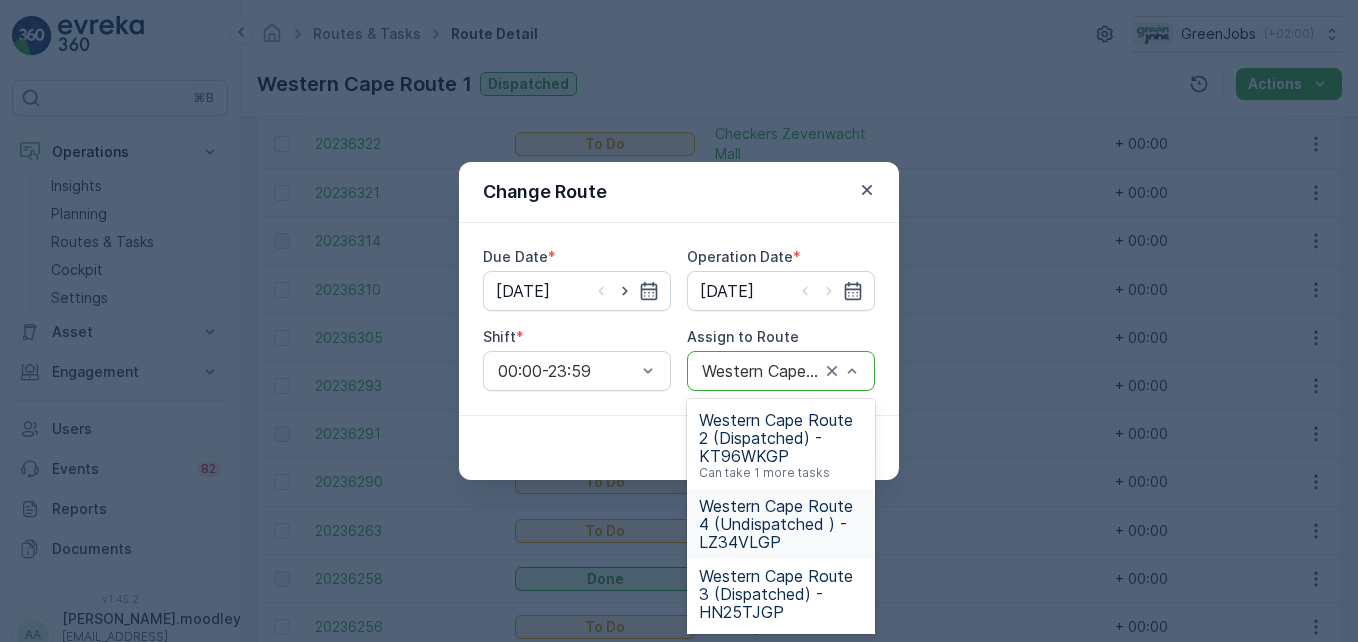 click on "Western Cape Route 4 (Undispatched ) - LZ34VLGP" at bounding box center [781, 524] 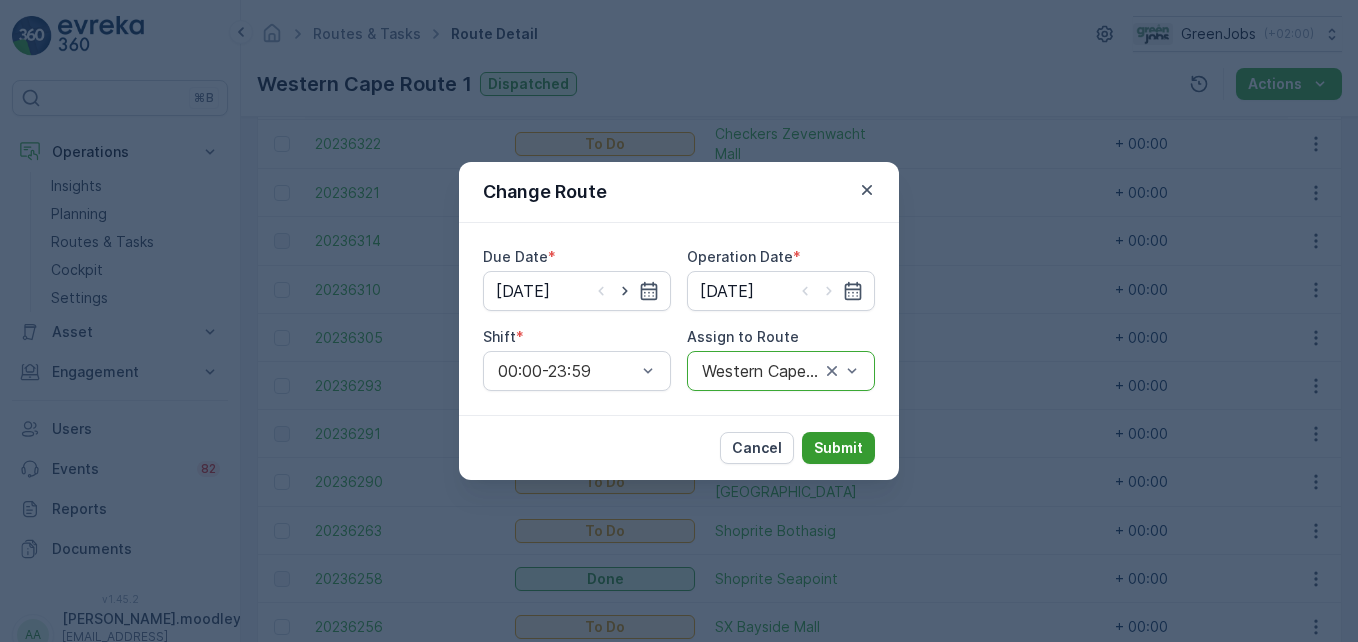 click on "Submit" at bounding box center [838, 448] 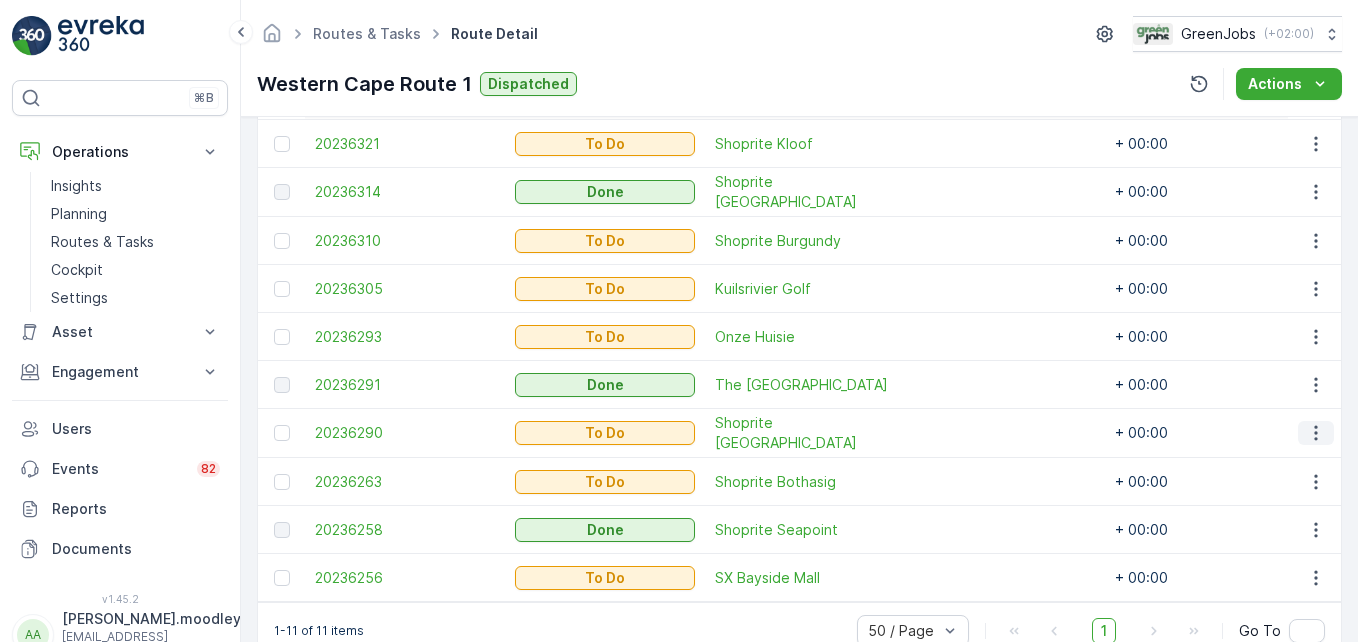 click 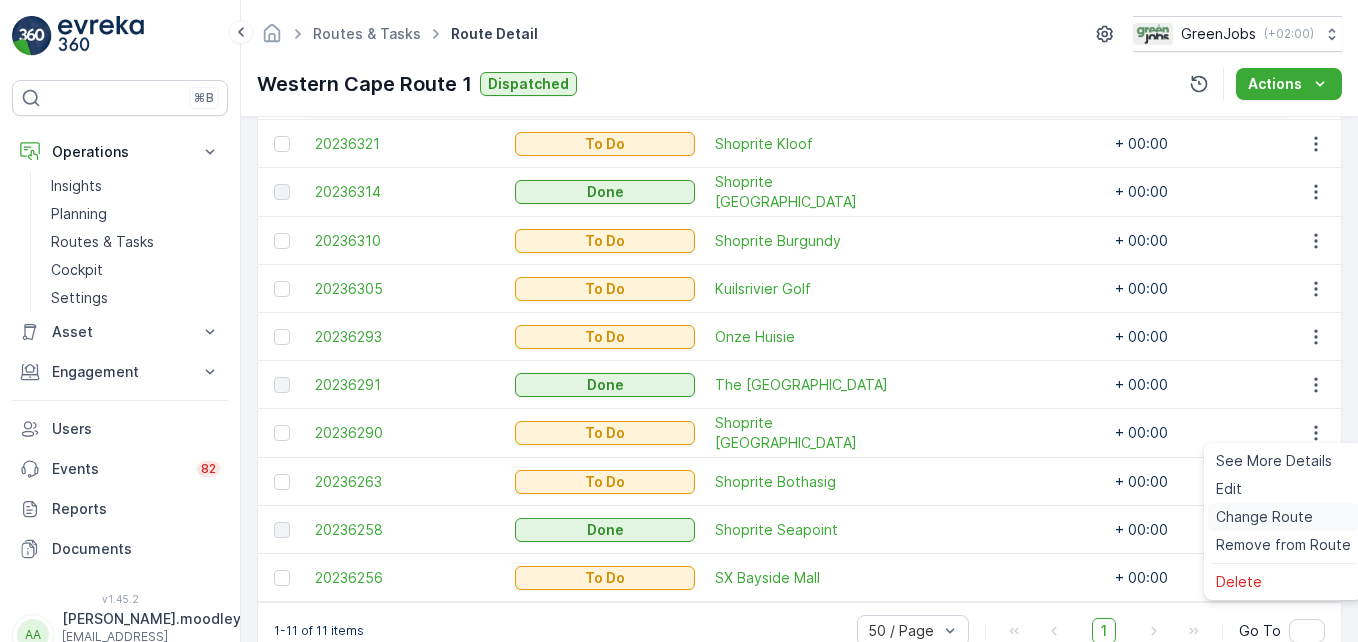 click on "Change Route" at bounding box center (1264, 517) 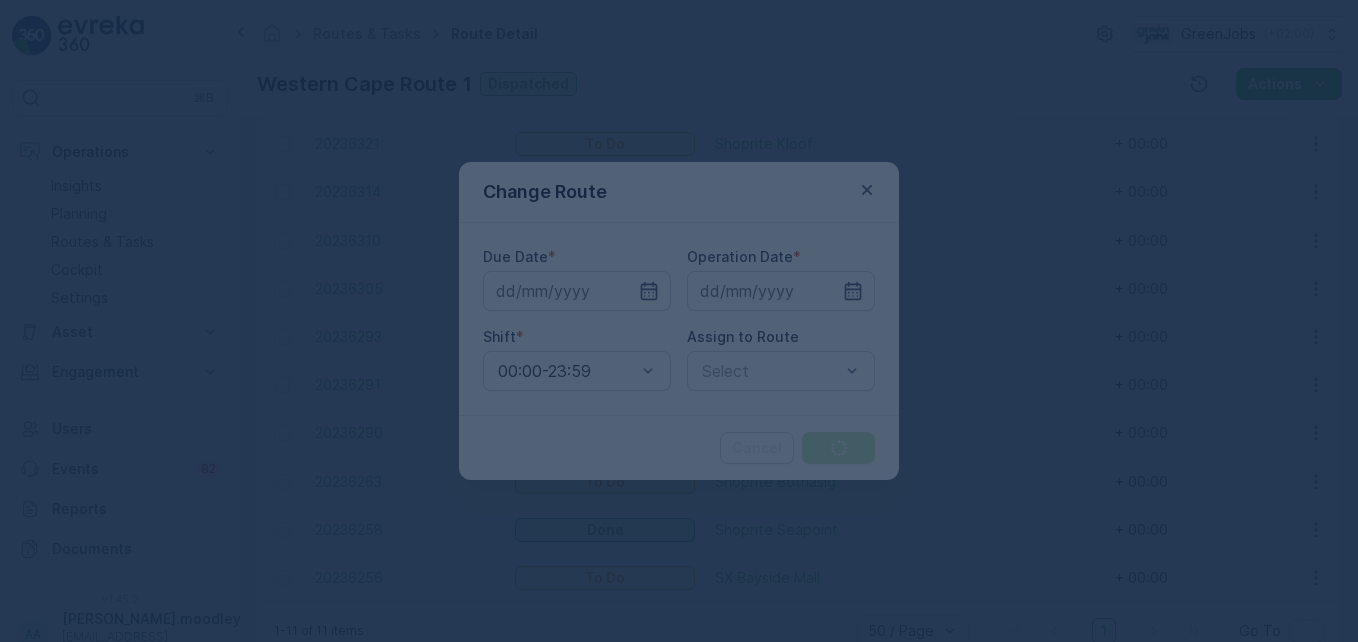 type on "[DATE]" 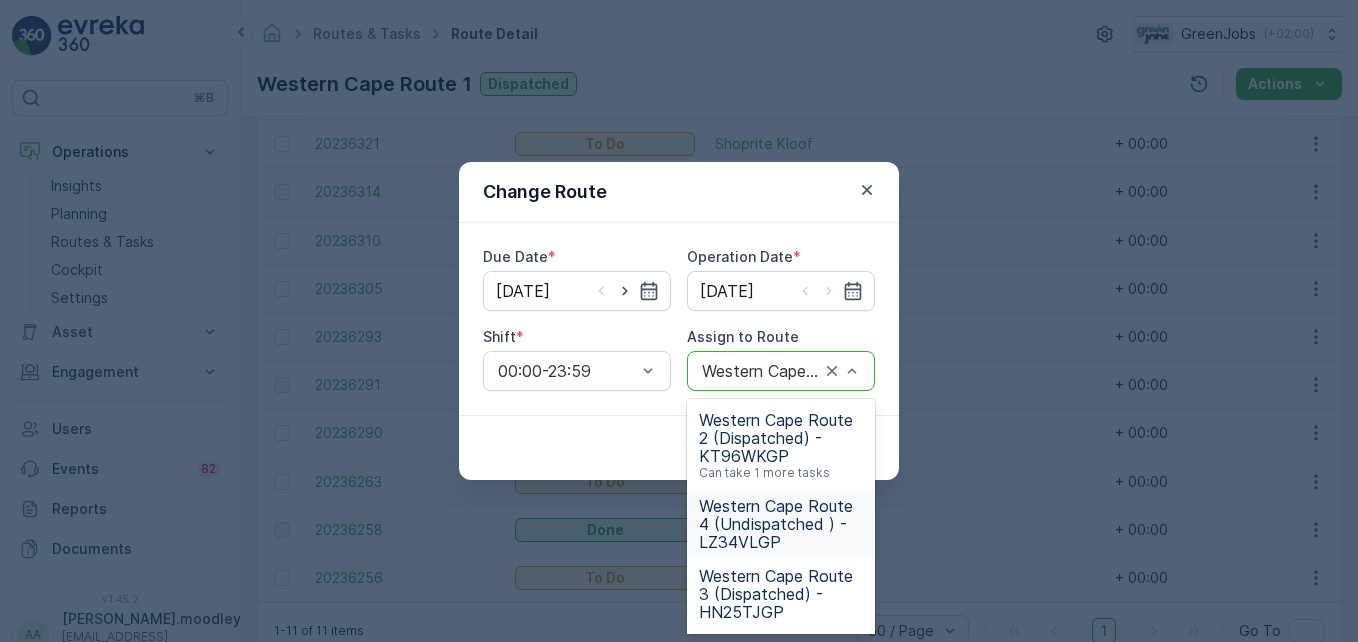click on "Western Cape Route 4 (Undispatched ) - LZ34VLGP" at bounding box center [781, 524] 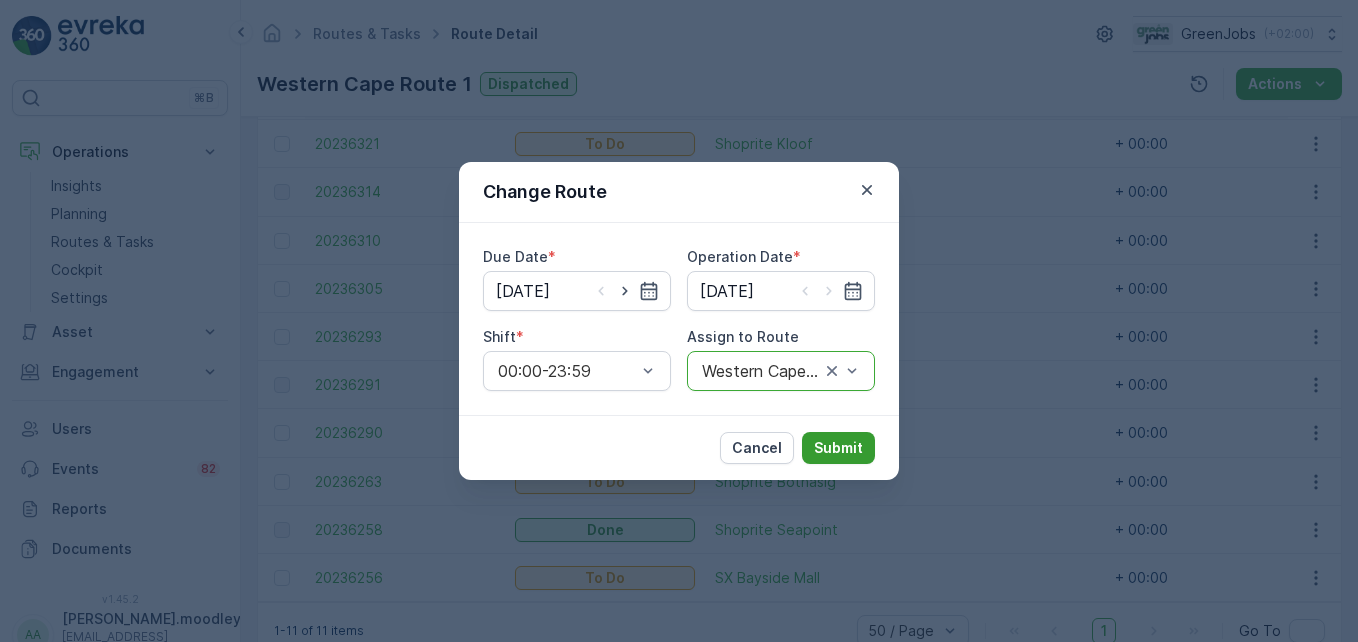 click on "Submit" at bounding box center [838, 448] 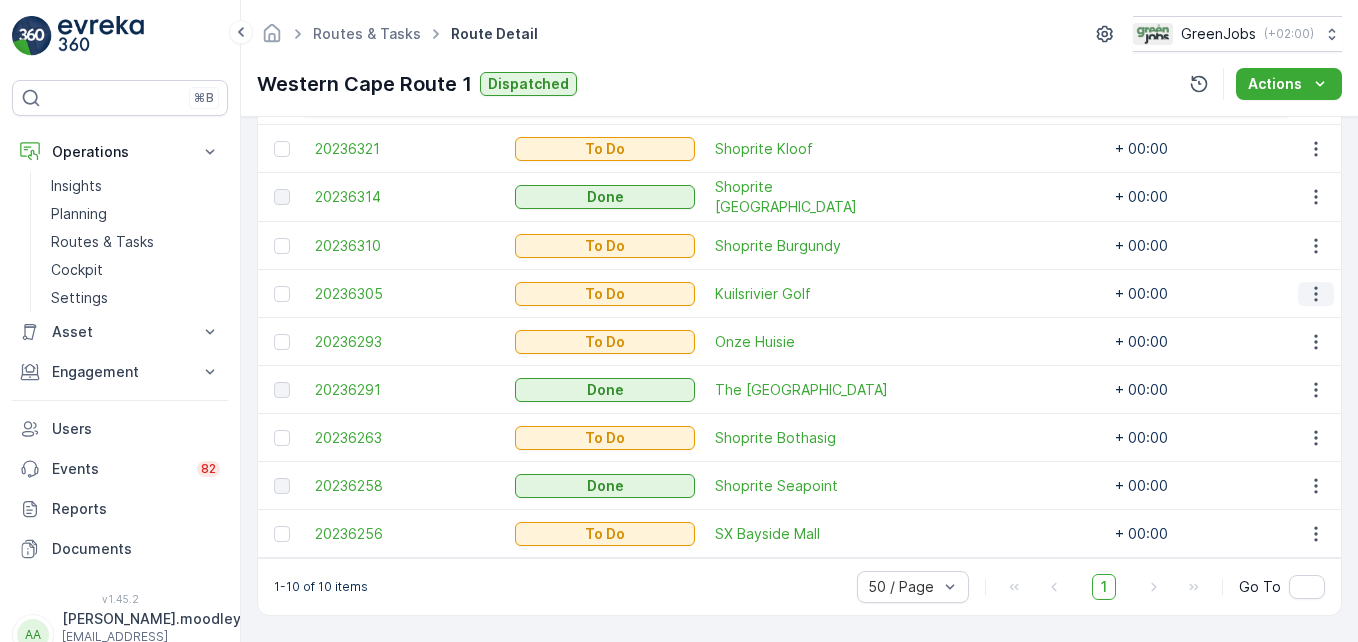 click 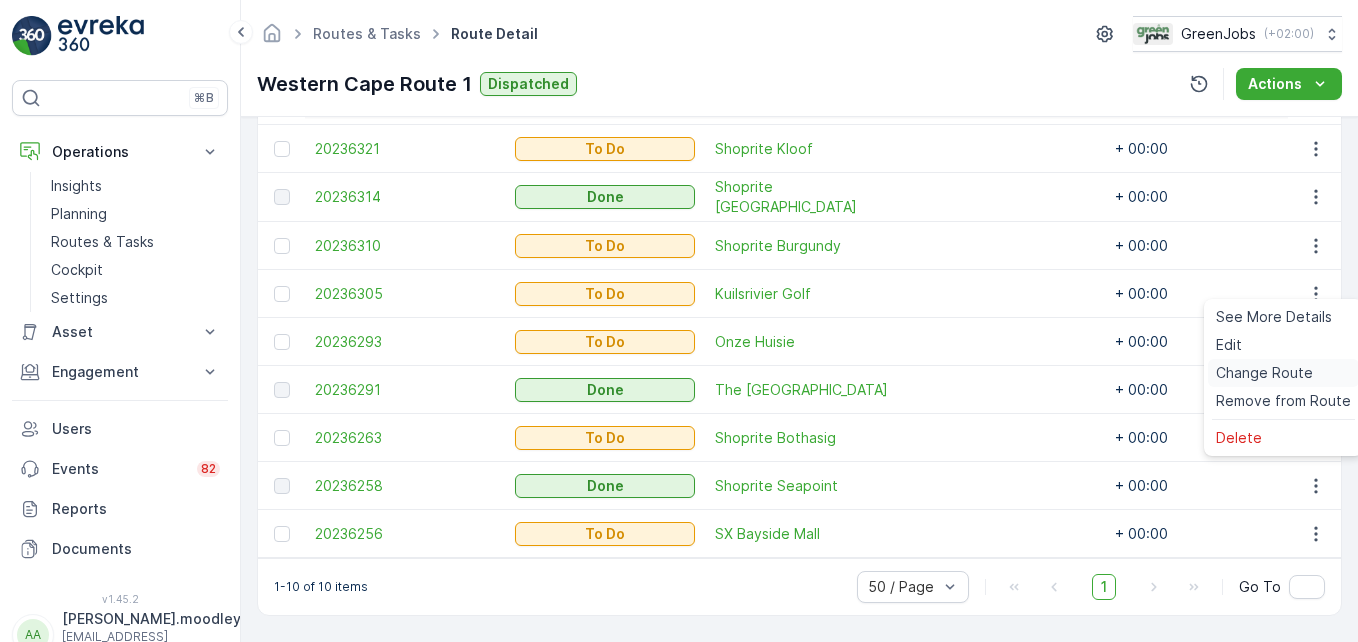 click on "Change Route" at bounding box center [1264, 373] 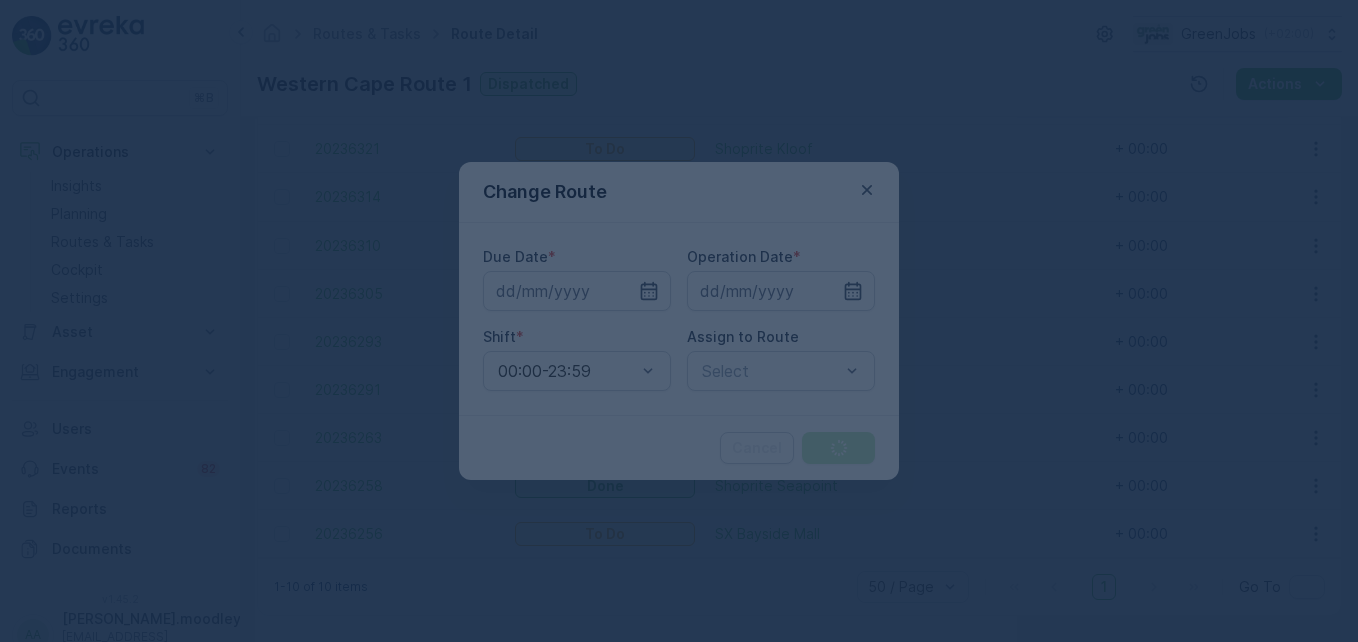 type on "[DATE]" 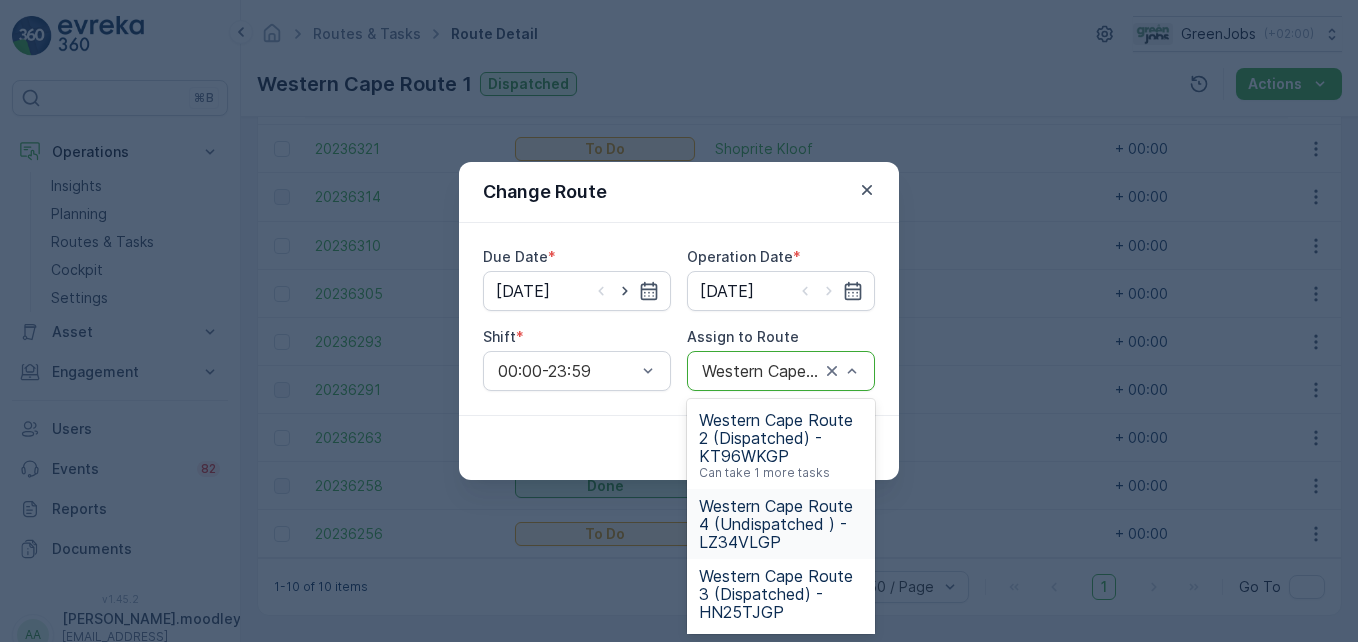 click on "Western Cape Route 4 (Undispatched ) - LZ34VLGP" at bounding box center (781, 524) 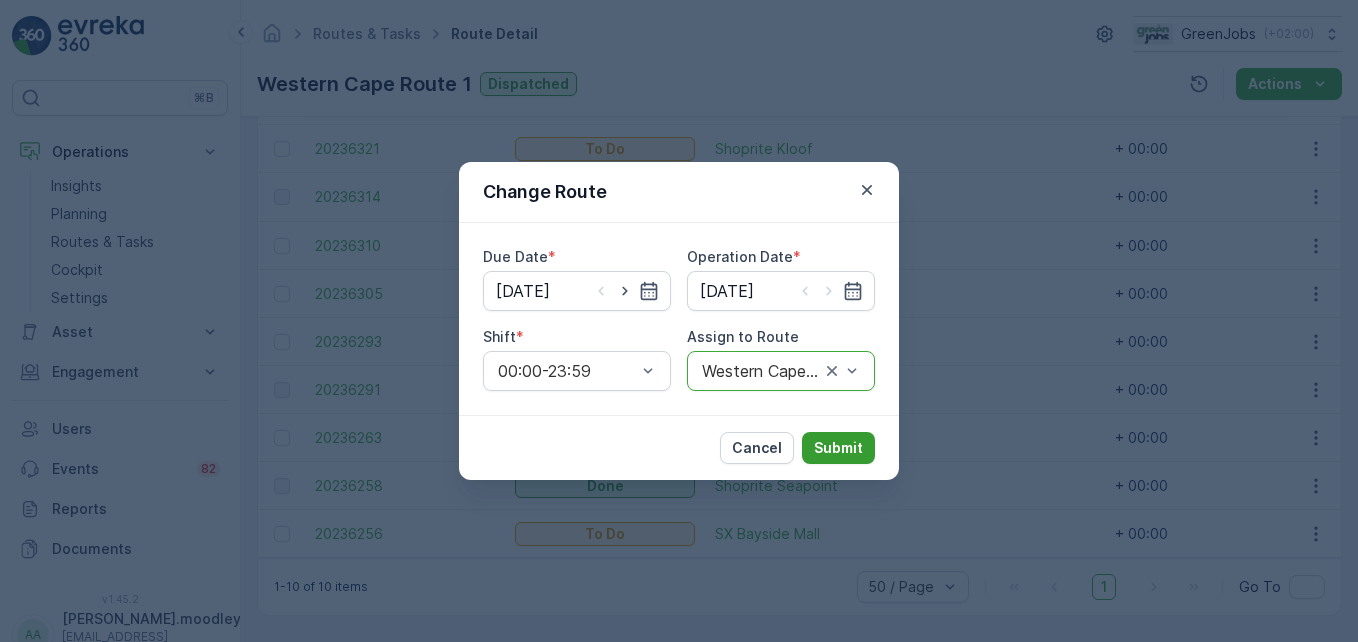 click on "Submit" at bounding box center (838, 448) 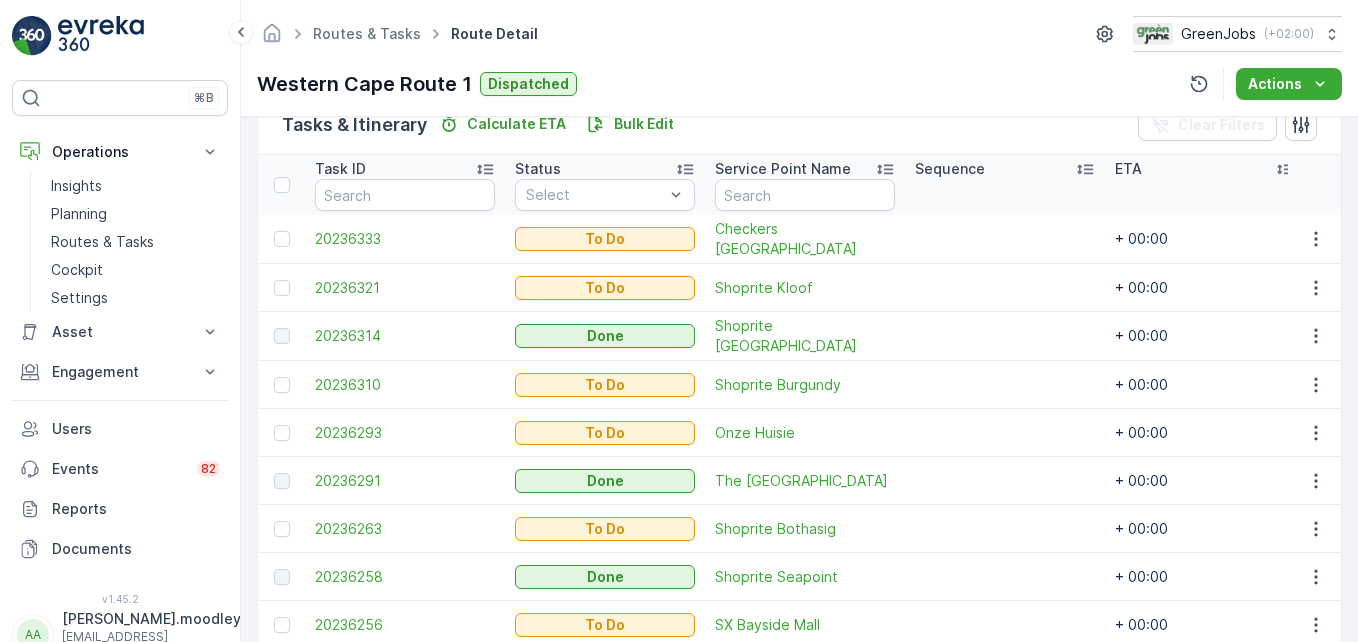 scroll, scrollTop: 607, scrollLeft: 0, axis: vertical 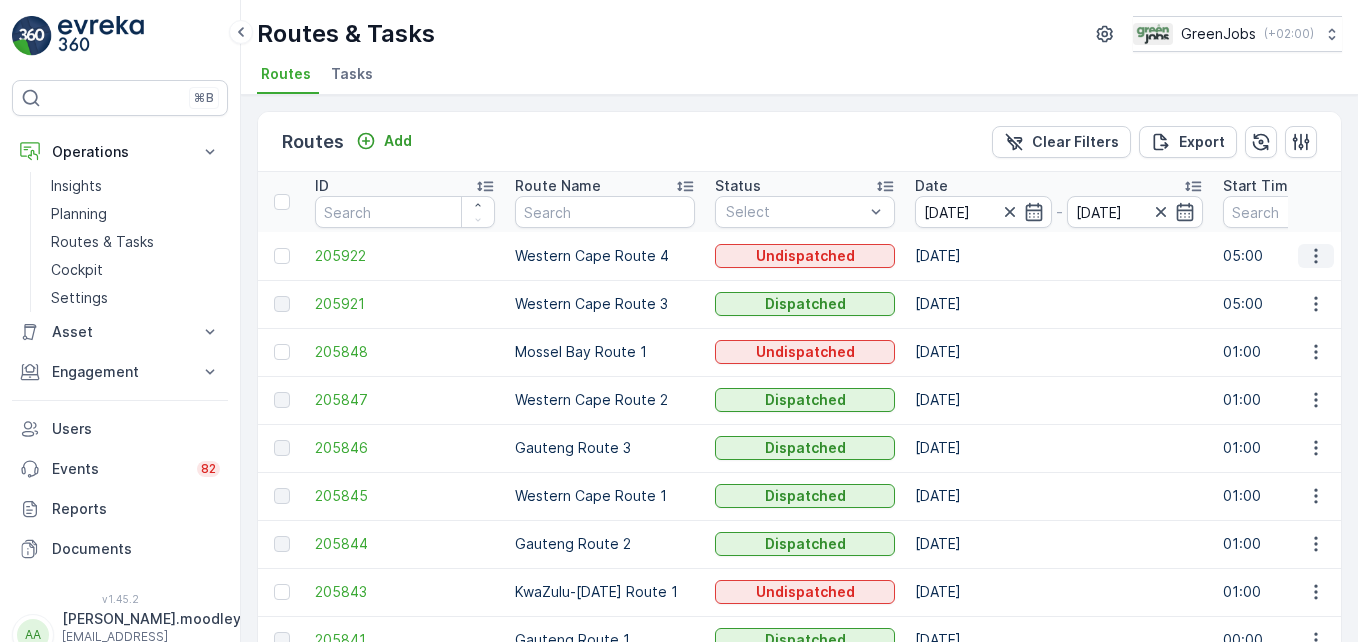 click 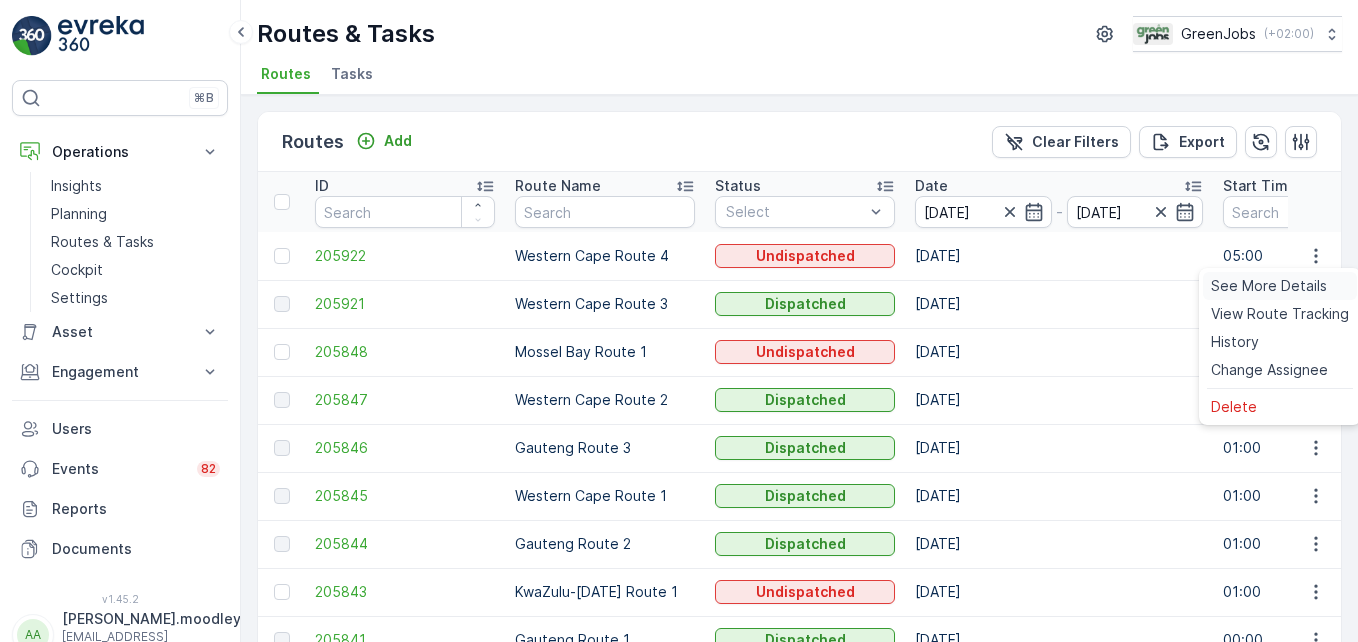 click on "See More Details" at bounding box center (1269, 286) 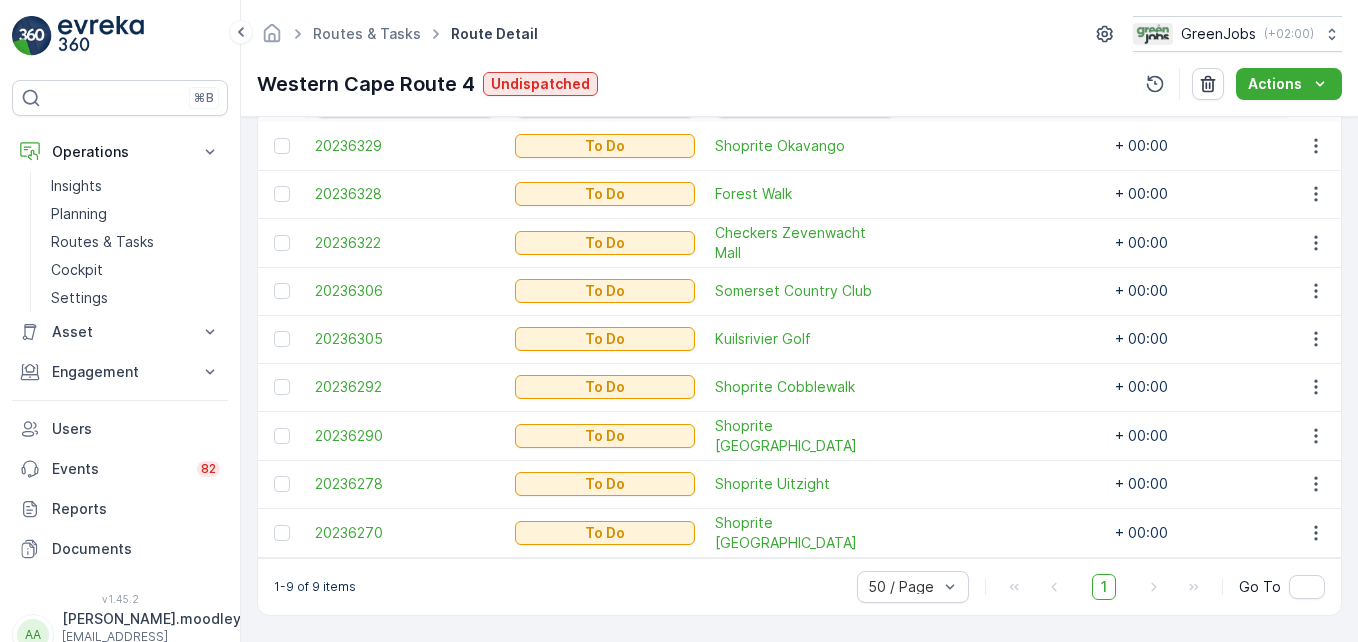scroll, scrollTop: 507, scrollLeft: 0, axis: vertical 